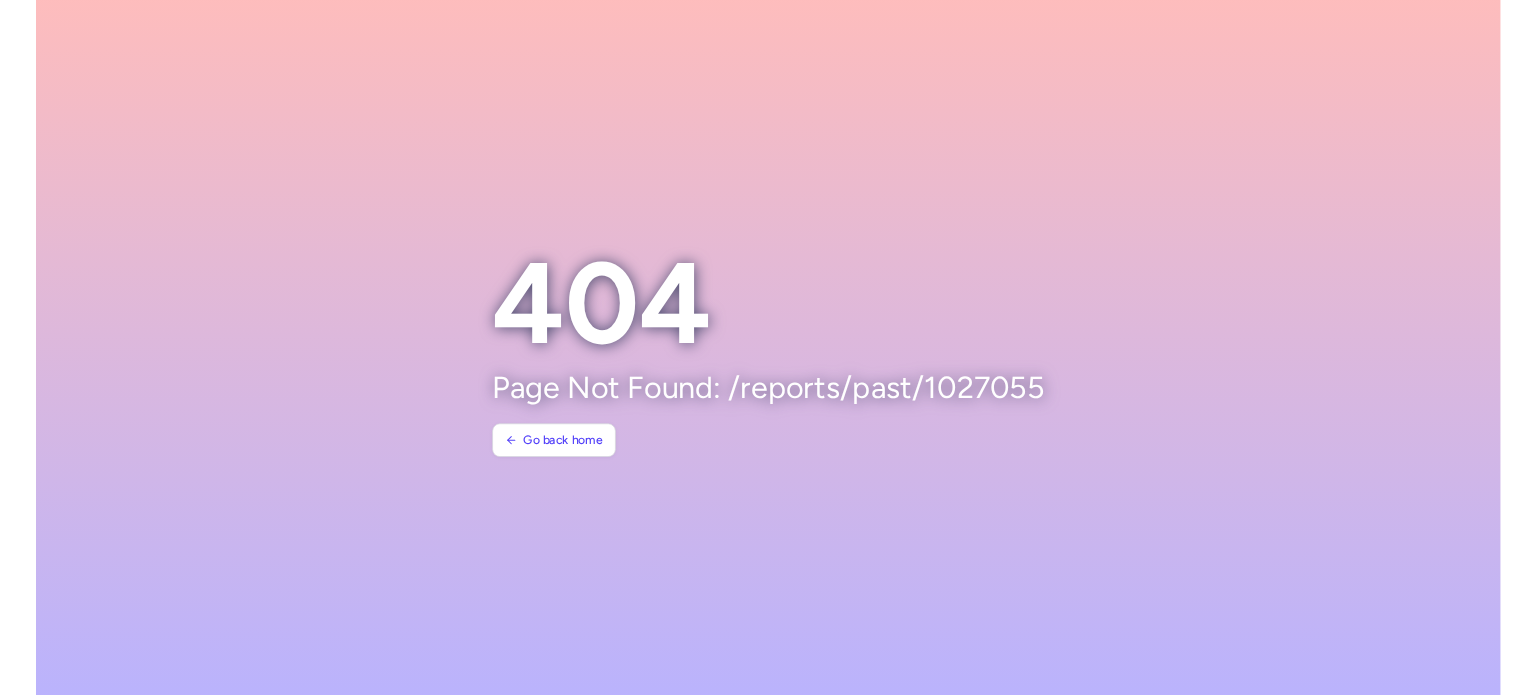 scroll, scrollTop: 0, scrollLeft: 0, axis: both 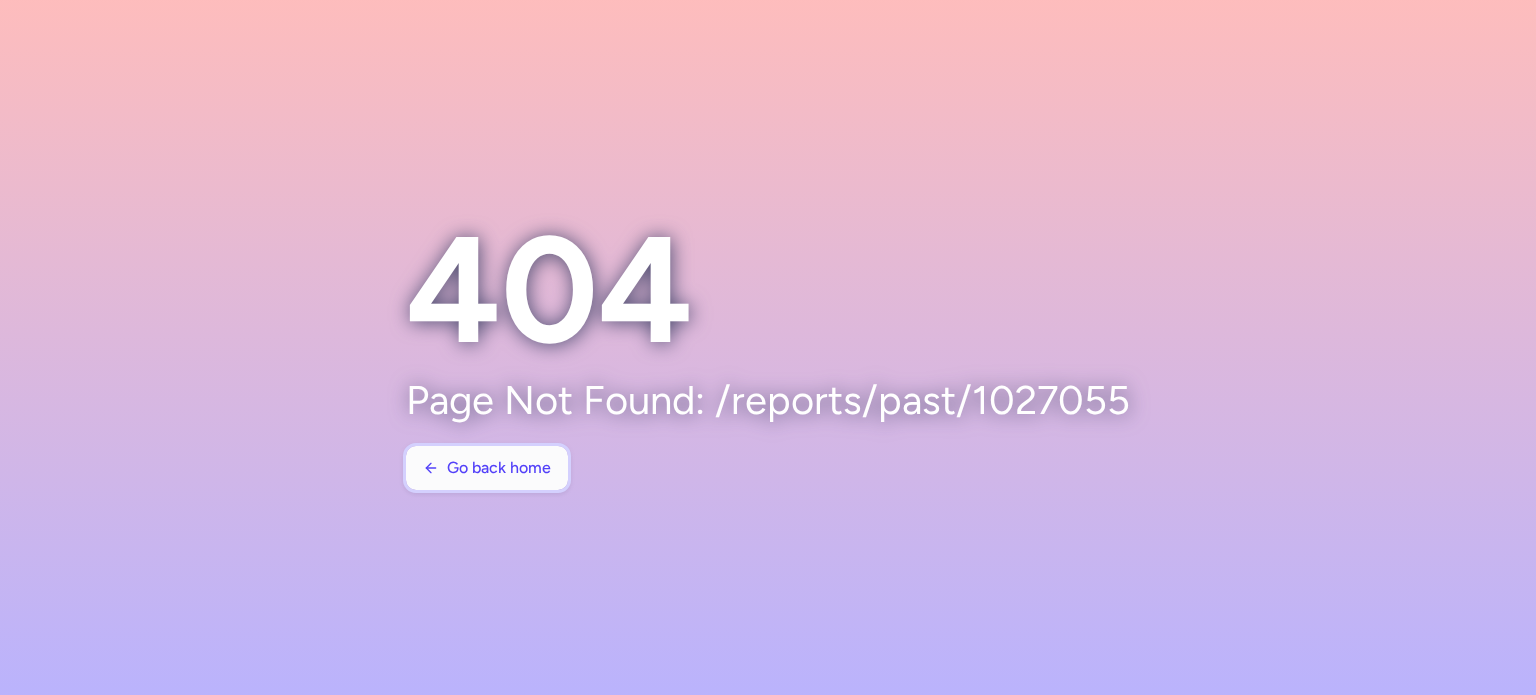 click on "Go back home" at bounding box center [499, 468] 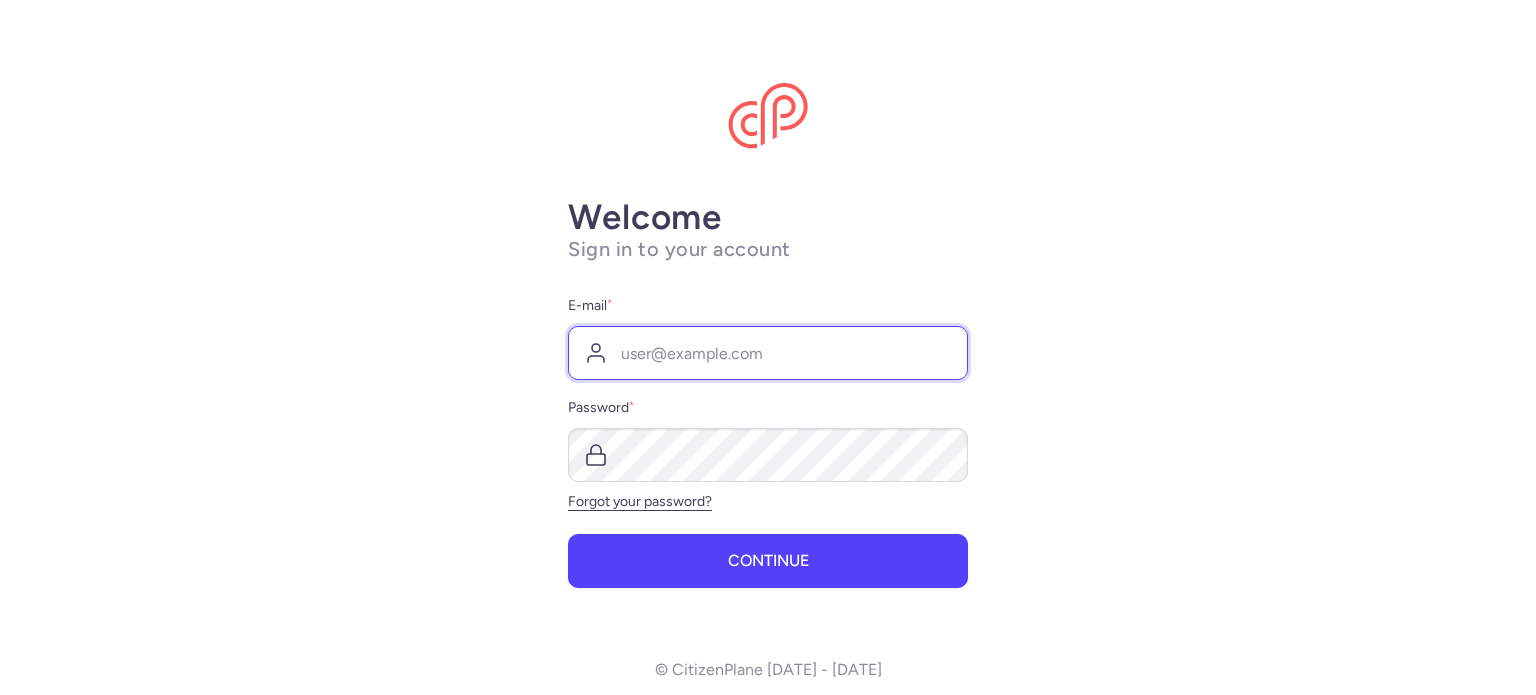 type on "cristian.zaha@karpaten.ro" 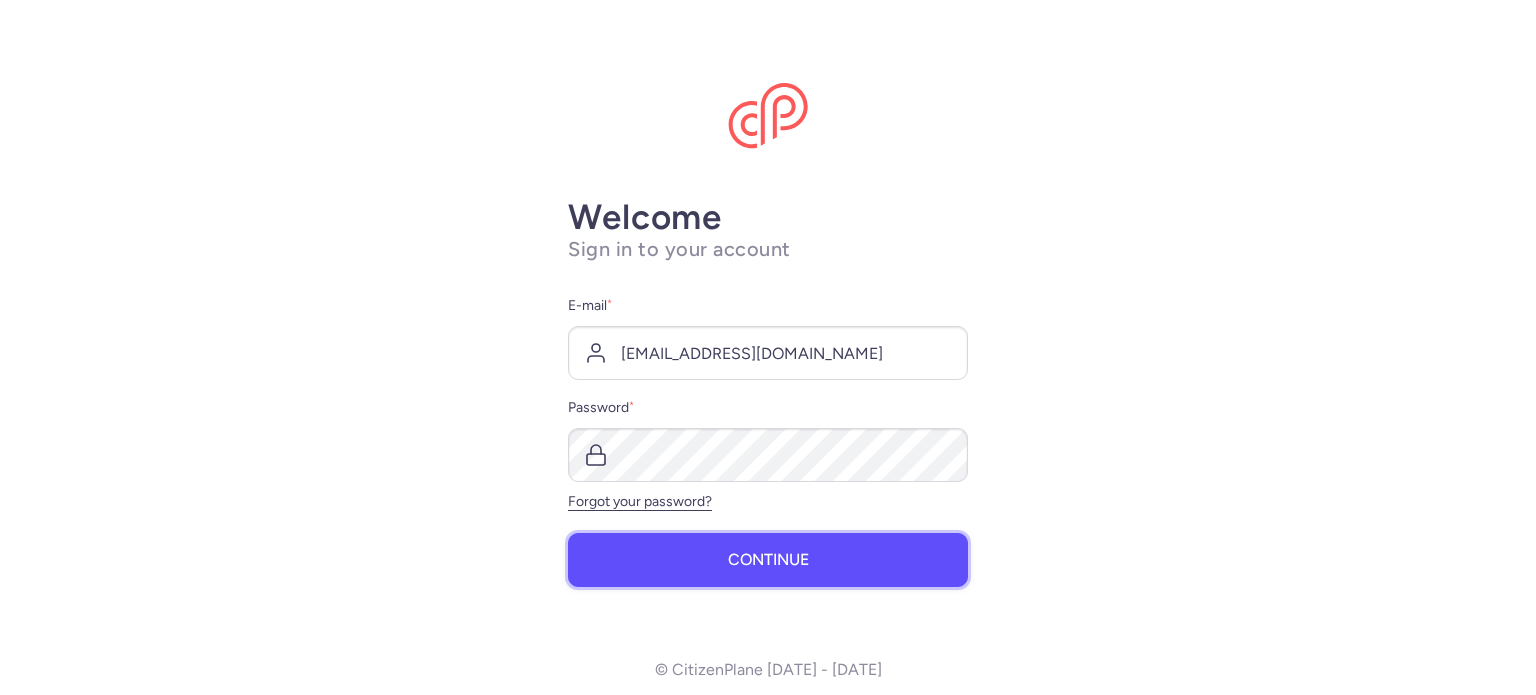 click on "Continue" at bounding box center [768, 560] 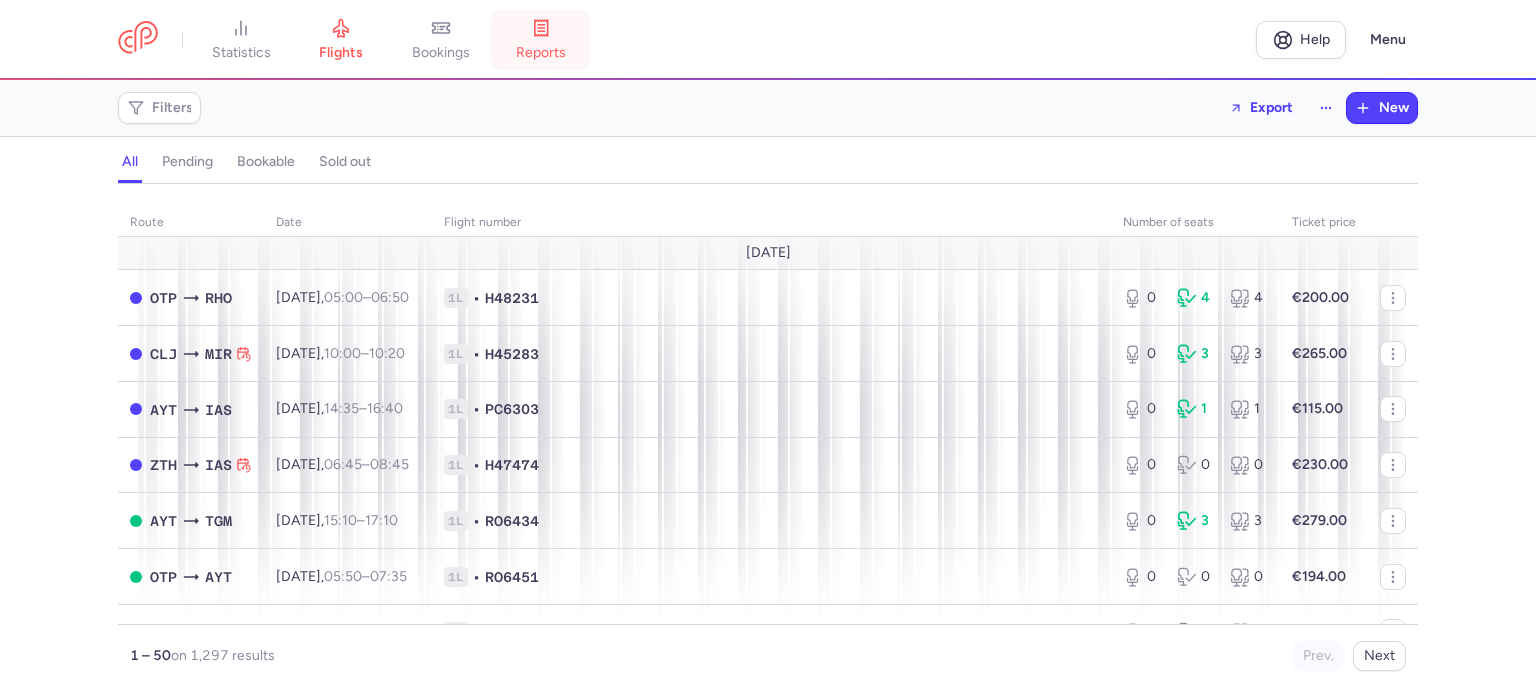 click on "reports" at bounding box center [541, 40] 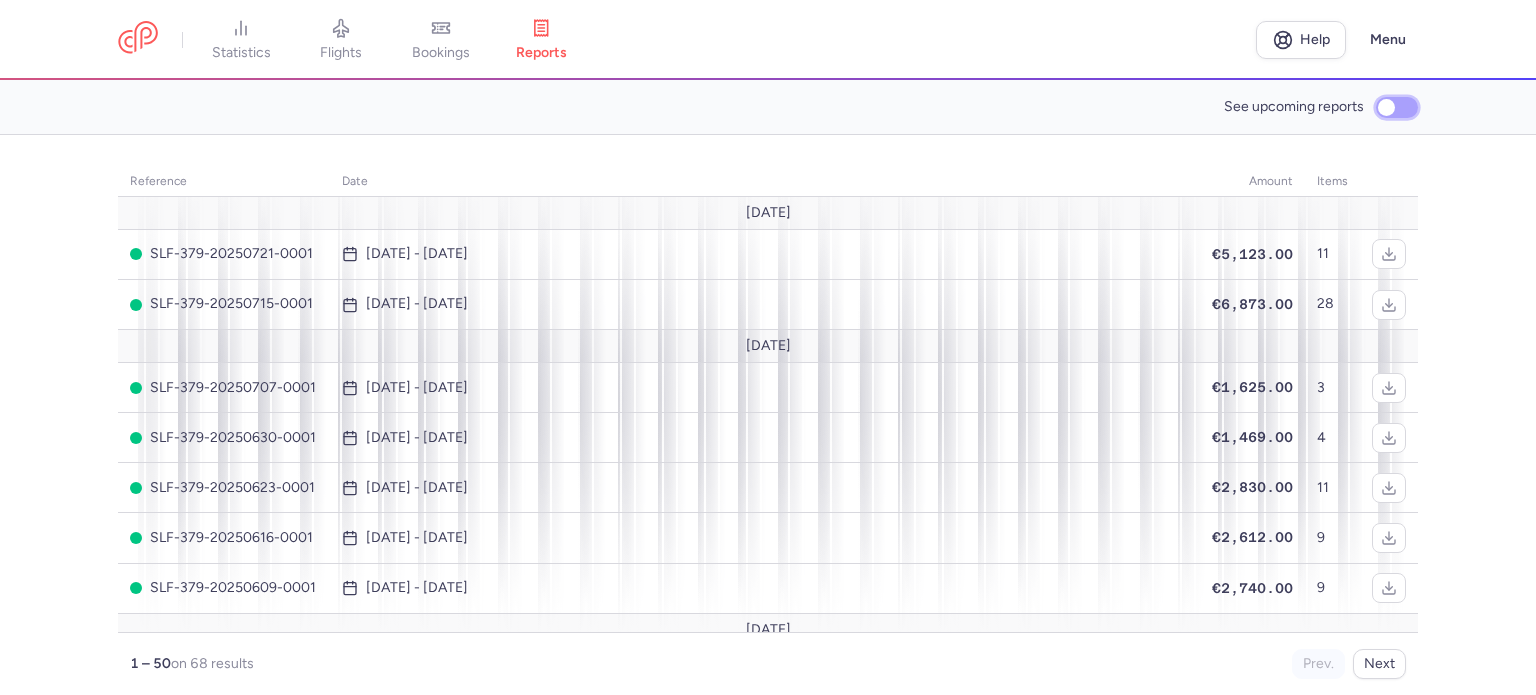 click on "See upcoming reports" at bounding box center [1397, 107] 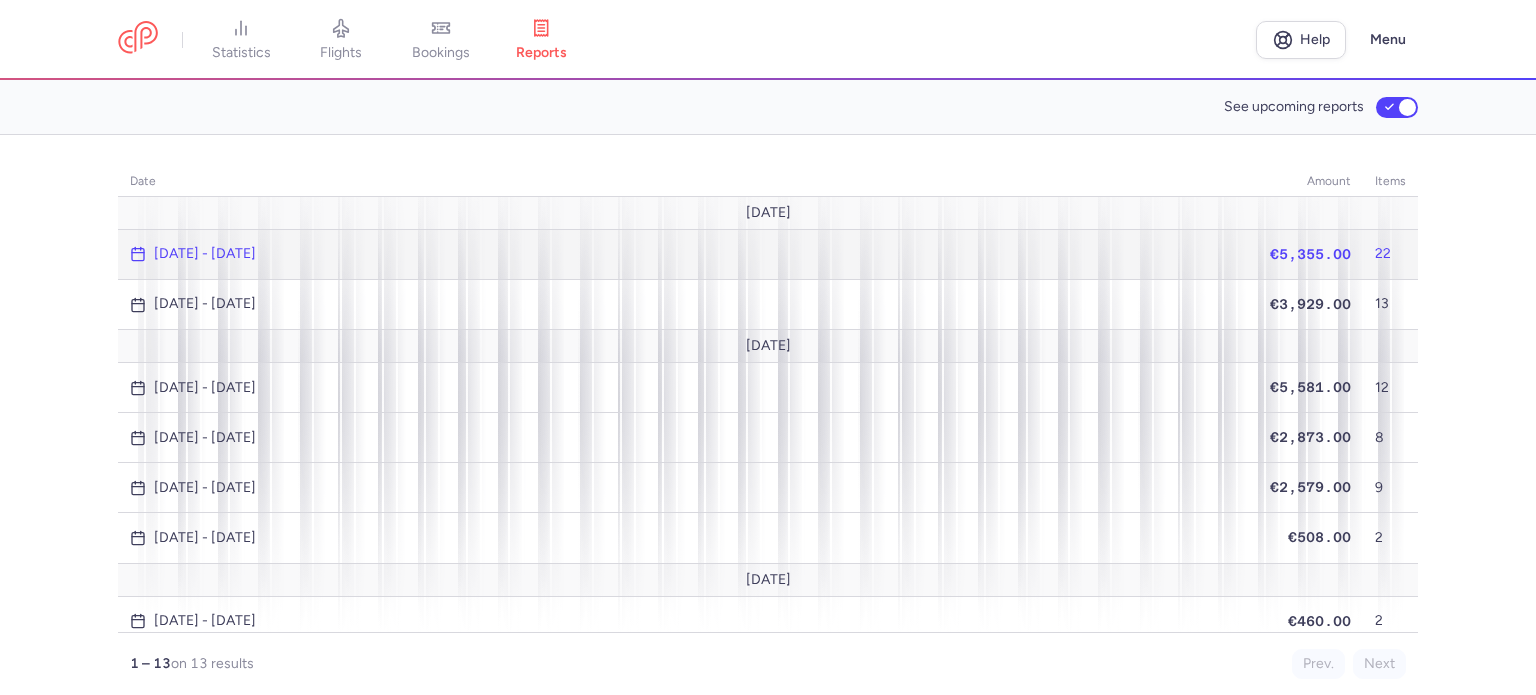 click on "Jul 21, 2025 - Jul 28, 2025" 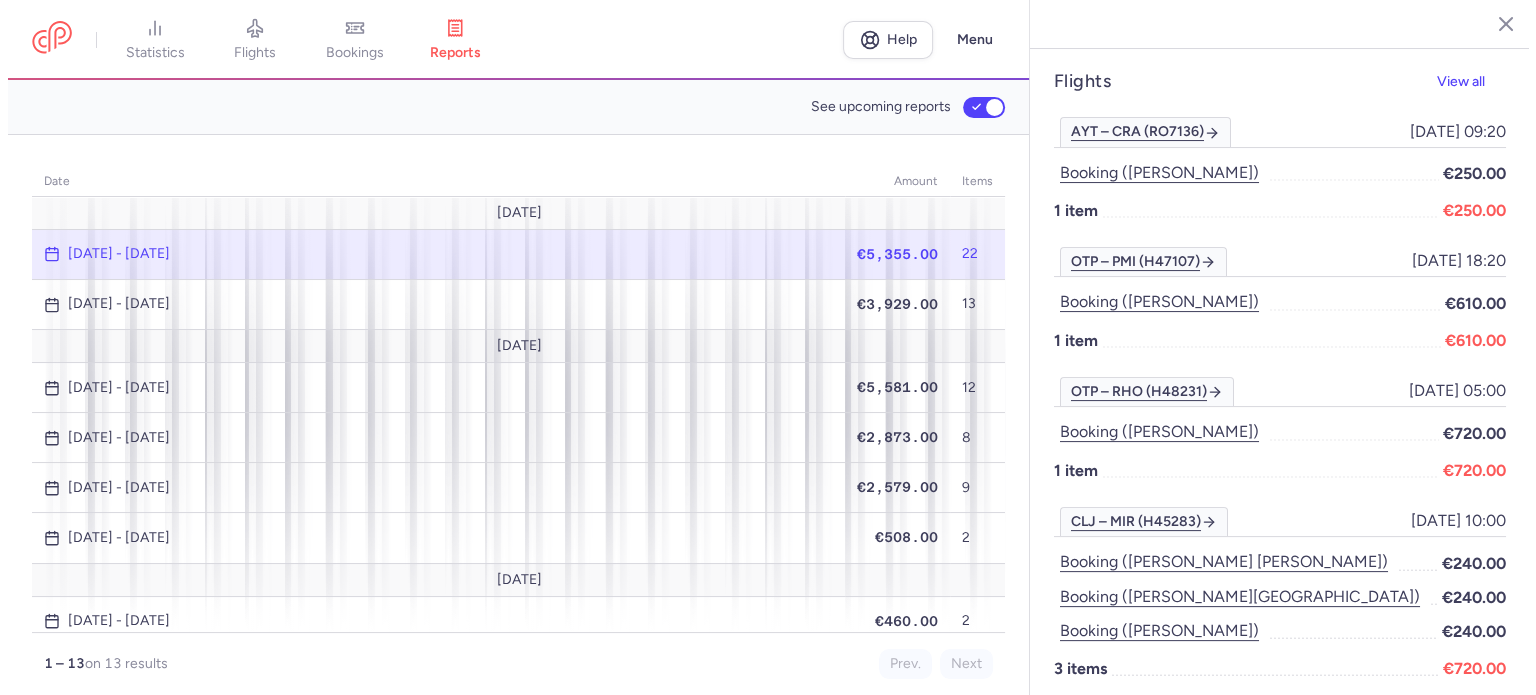 scroll, scrollTop: 0, scrollLeft: 0, axis: both 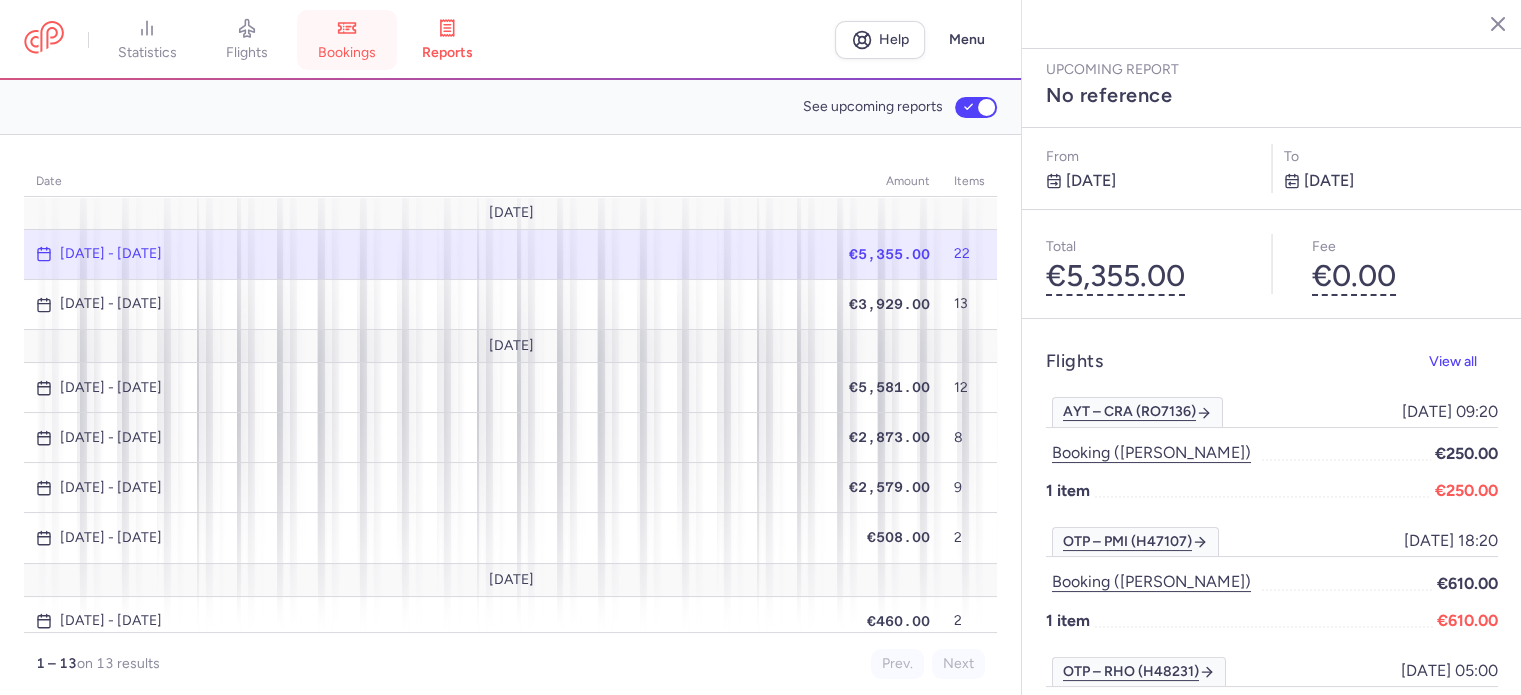 click on "bookings" at bounding box center [347, 53] 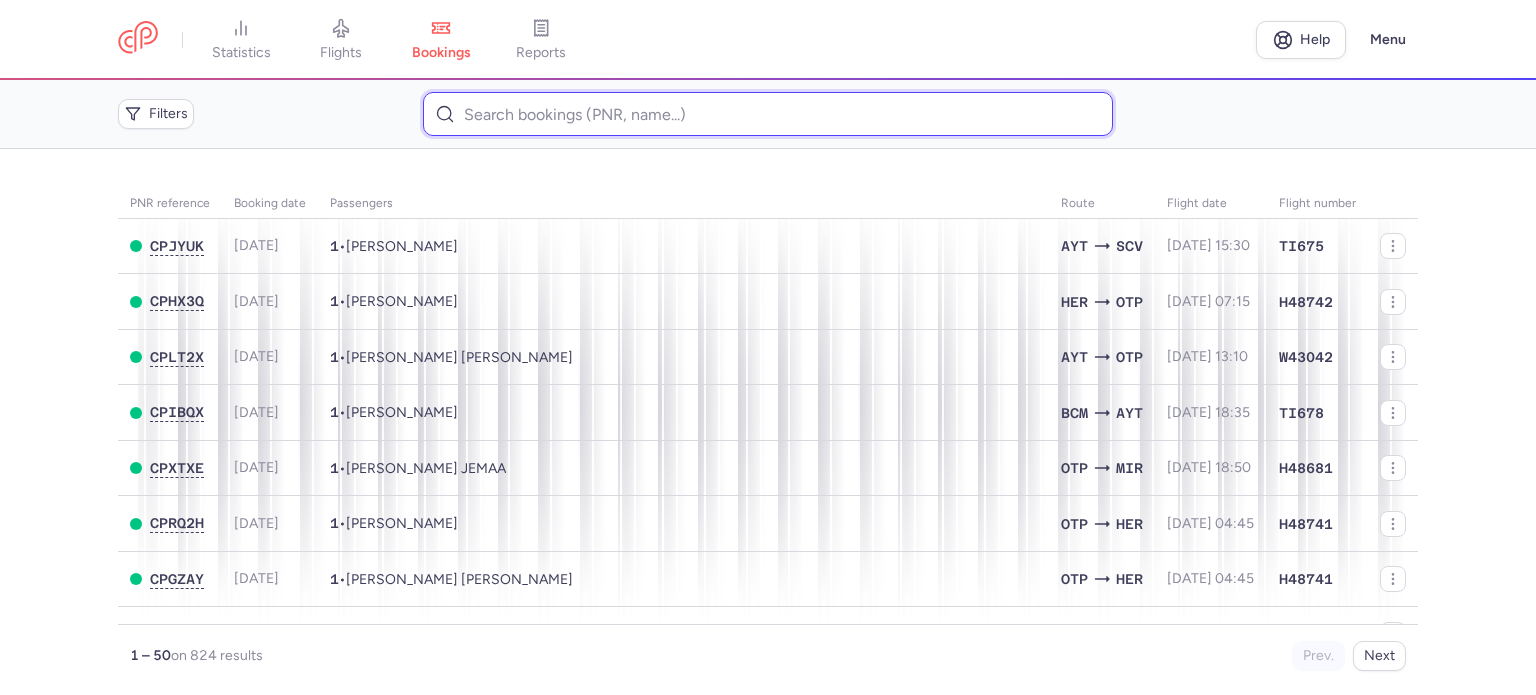 click at bounding box center [767, 114] 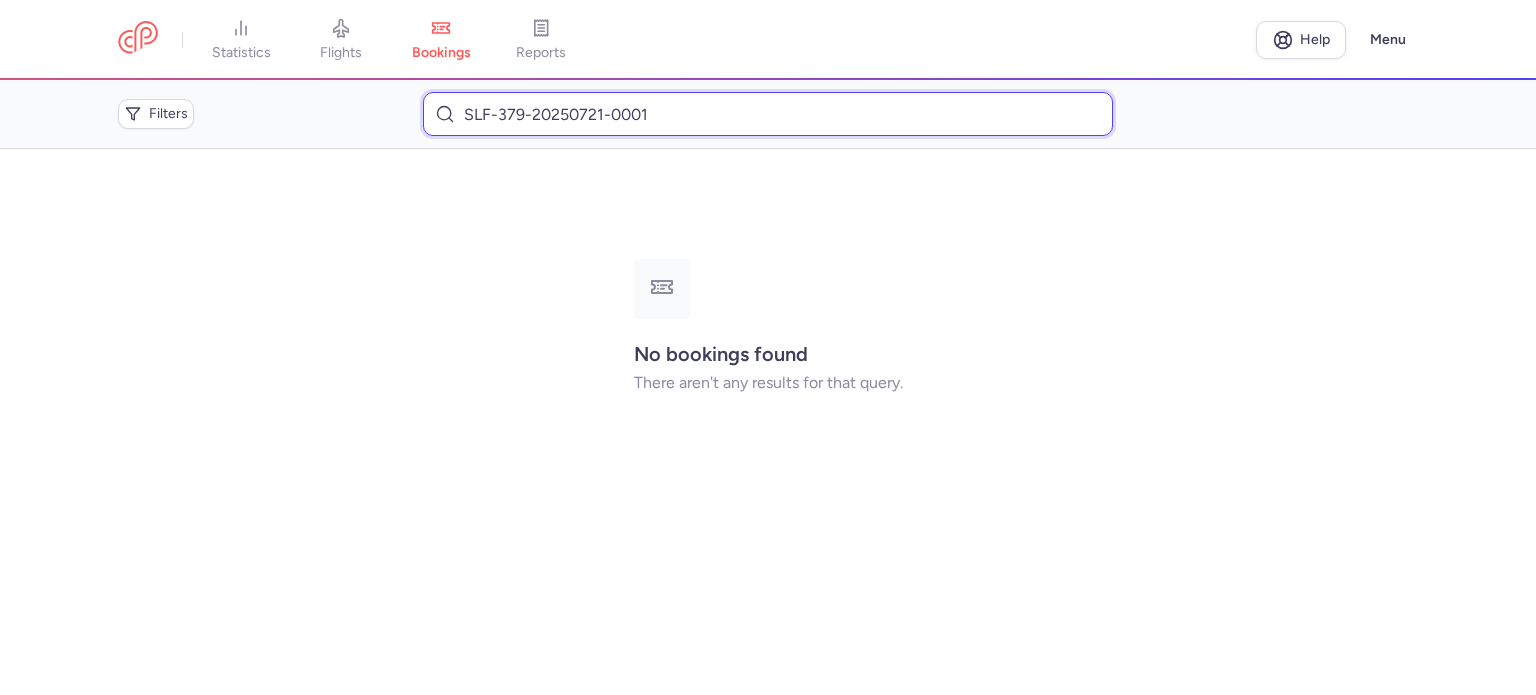 type on "SLF-379-20250721-0001" 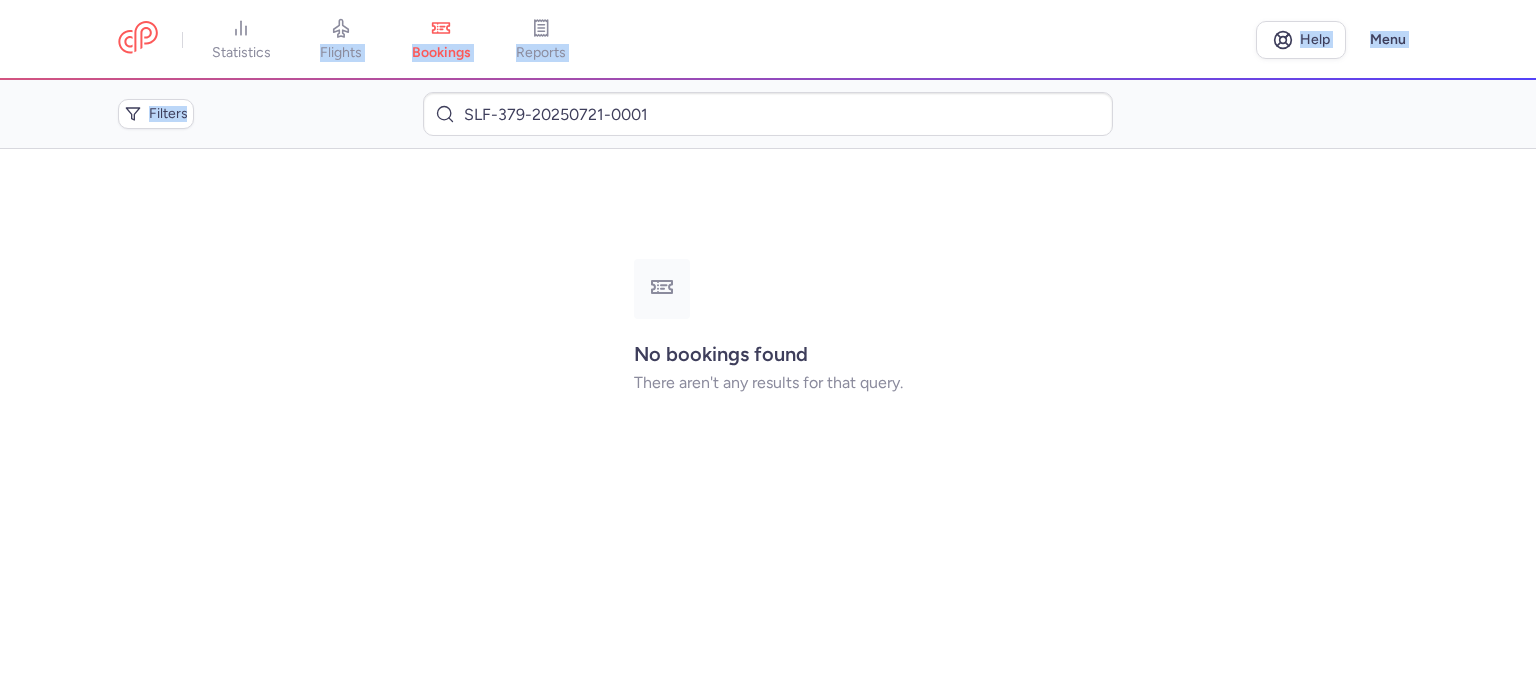 drag, startPoint x: 668, startPoint y: 100, endPoint x: 487, endPoint y: 79, distance: 182.21416 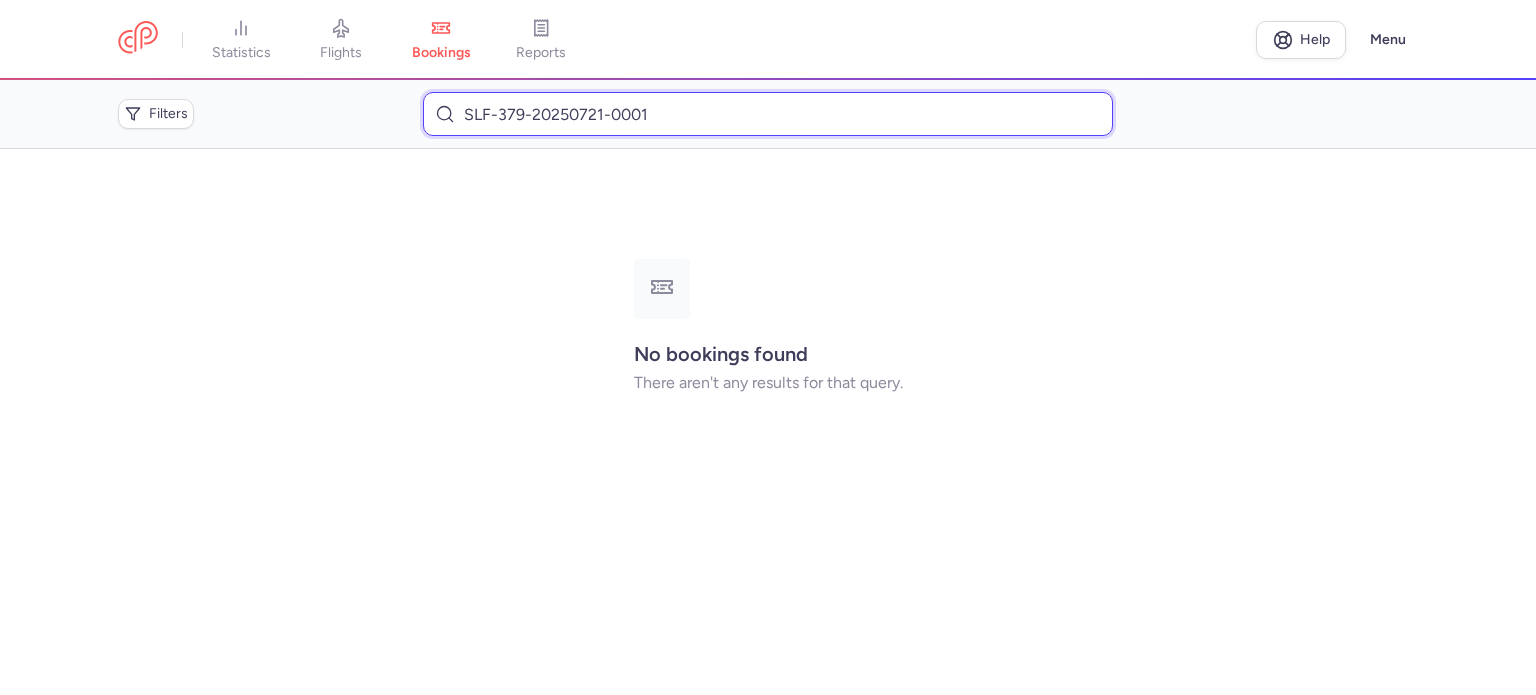 click on "SLF-379-20250721-0001" at bounding box center [767, 114] 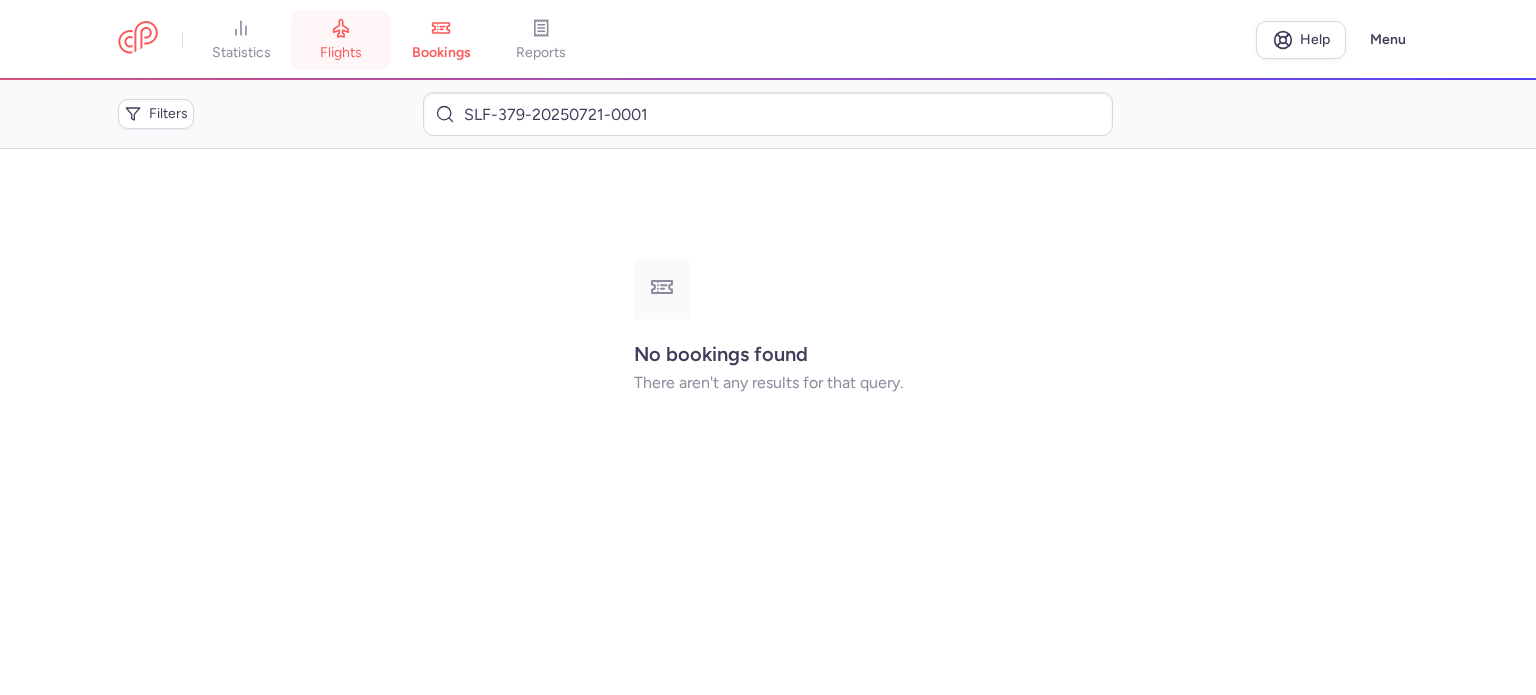 click on "flights" at bounding box center [341, 40] 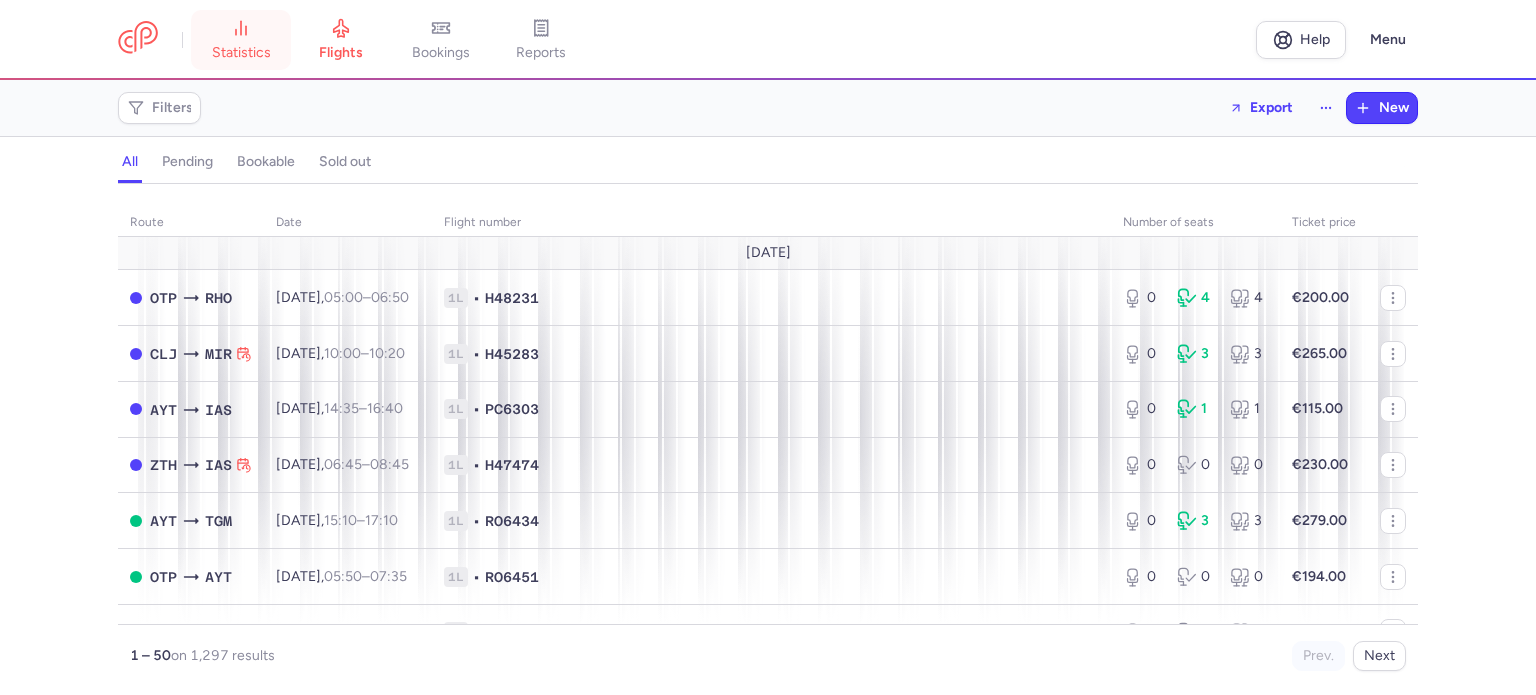 click on "statistics" at bounding box center [241, 40] 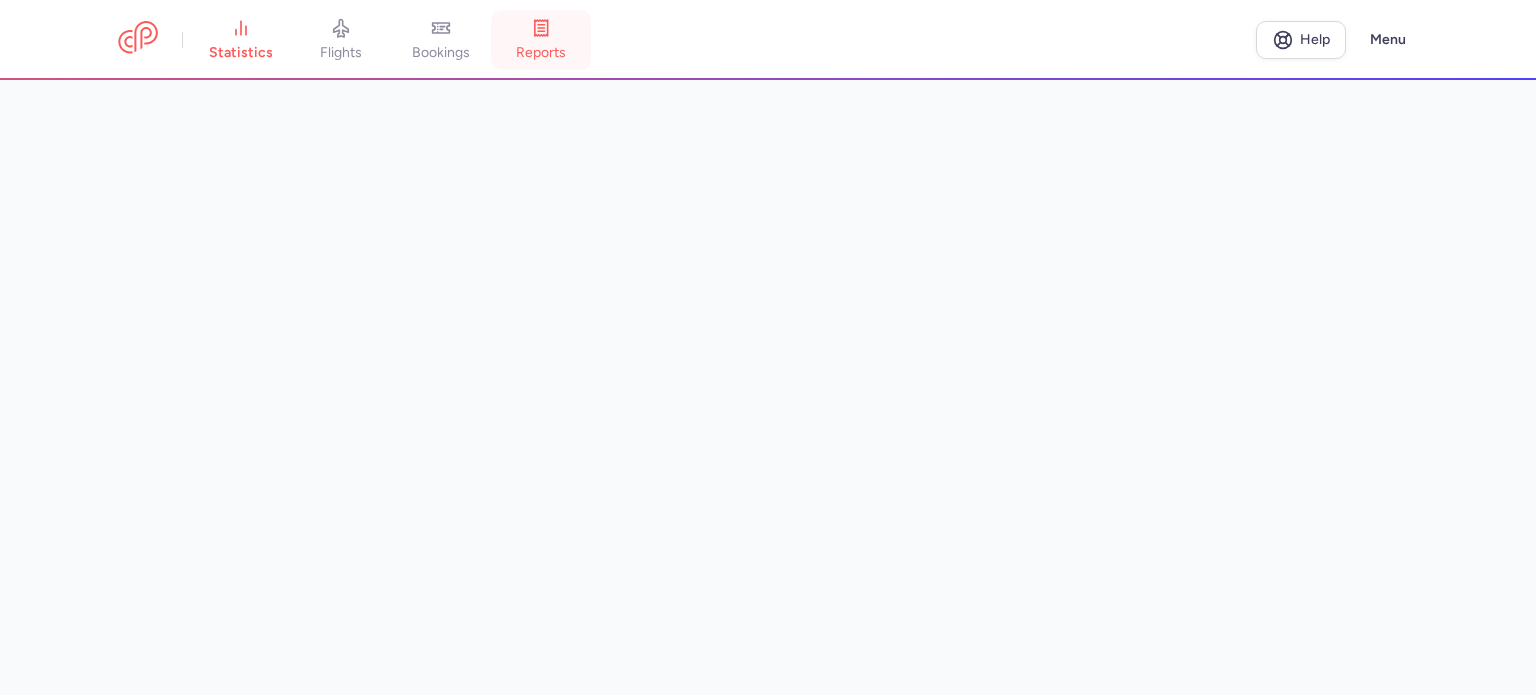 click on "reports" at bounding box center [541, 53] 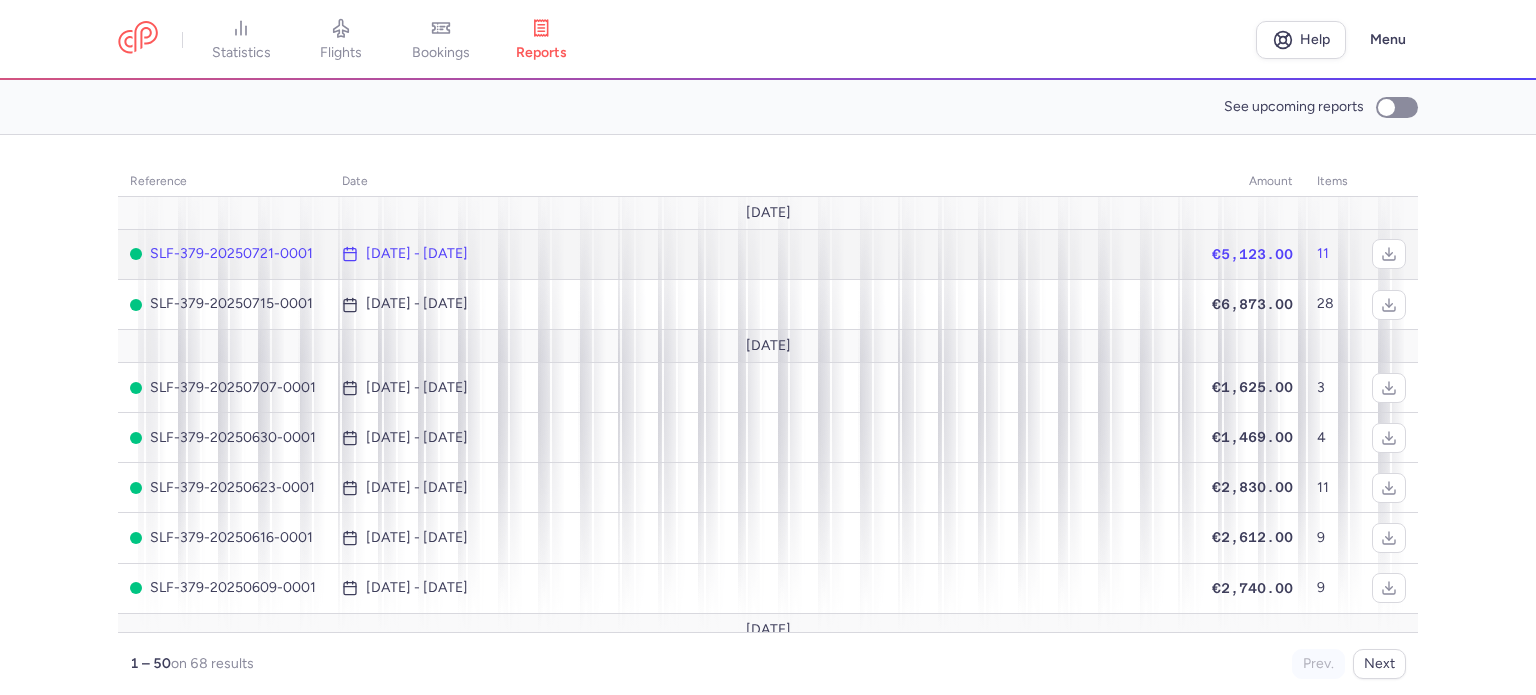click on "Jul 14, 2025 - Jul 21, 2025" 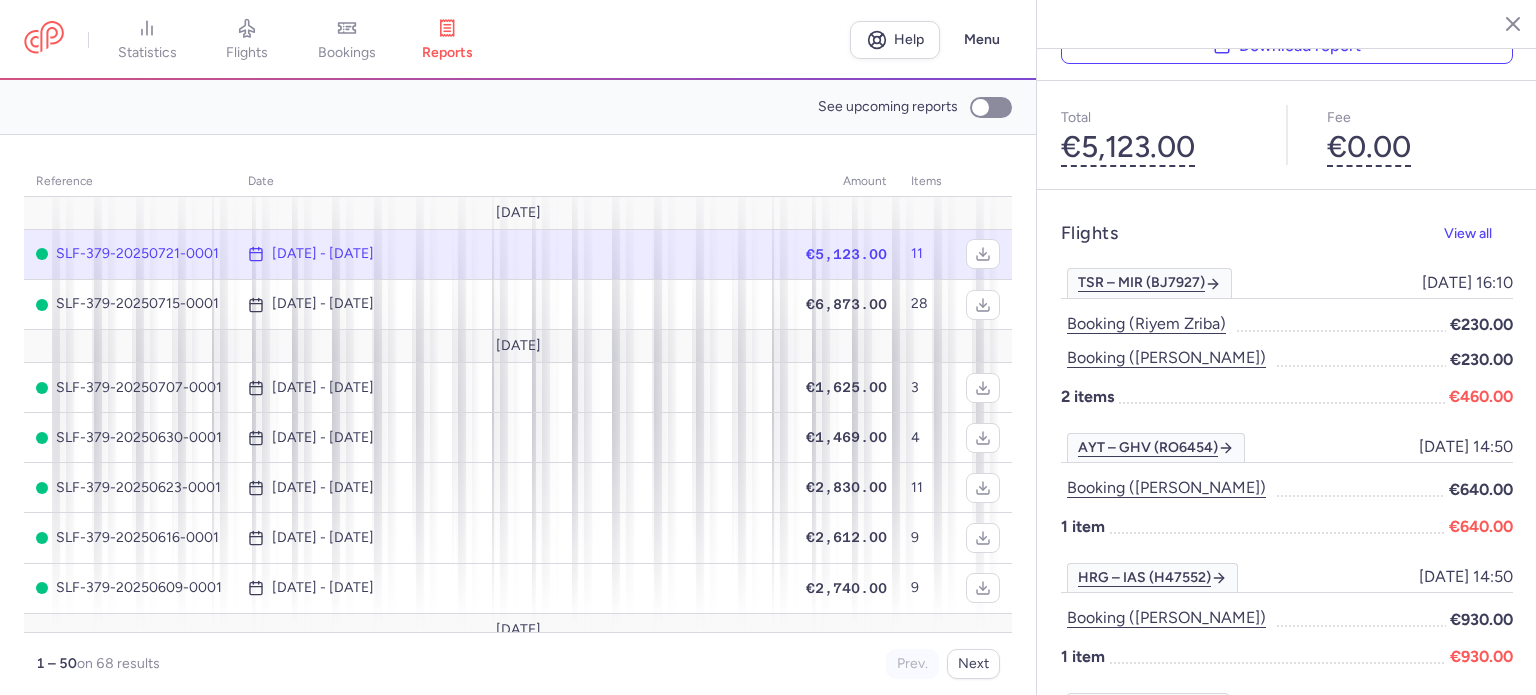 scroll, scrollTop: 200, scrollLeft: 0, axis: vertical 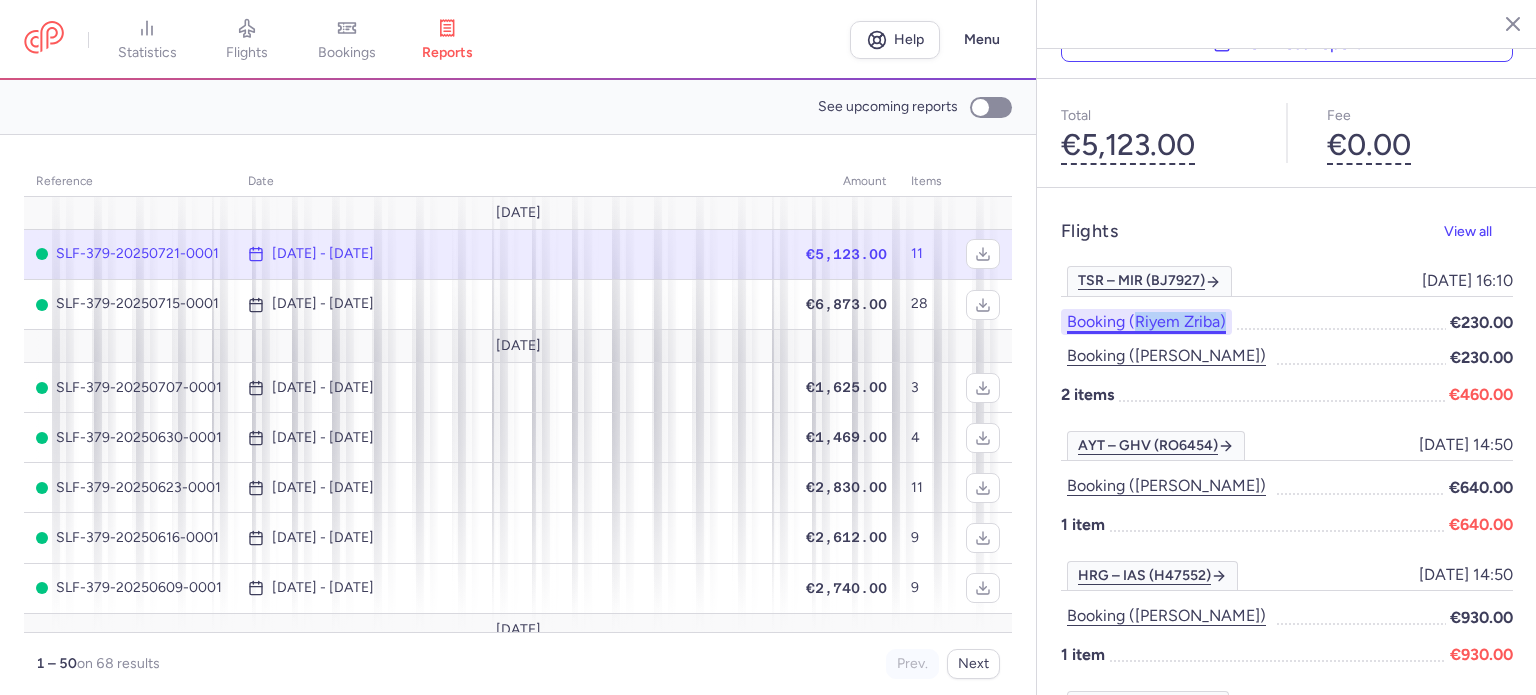 drag, startPoint x: 1258, startPoint y: 287, endPoint x: 1139, endPoint y: 282, distance: 119.104996 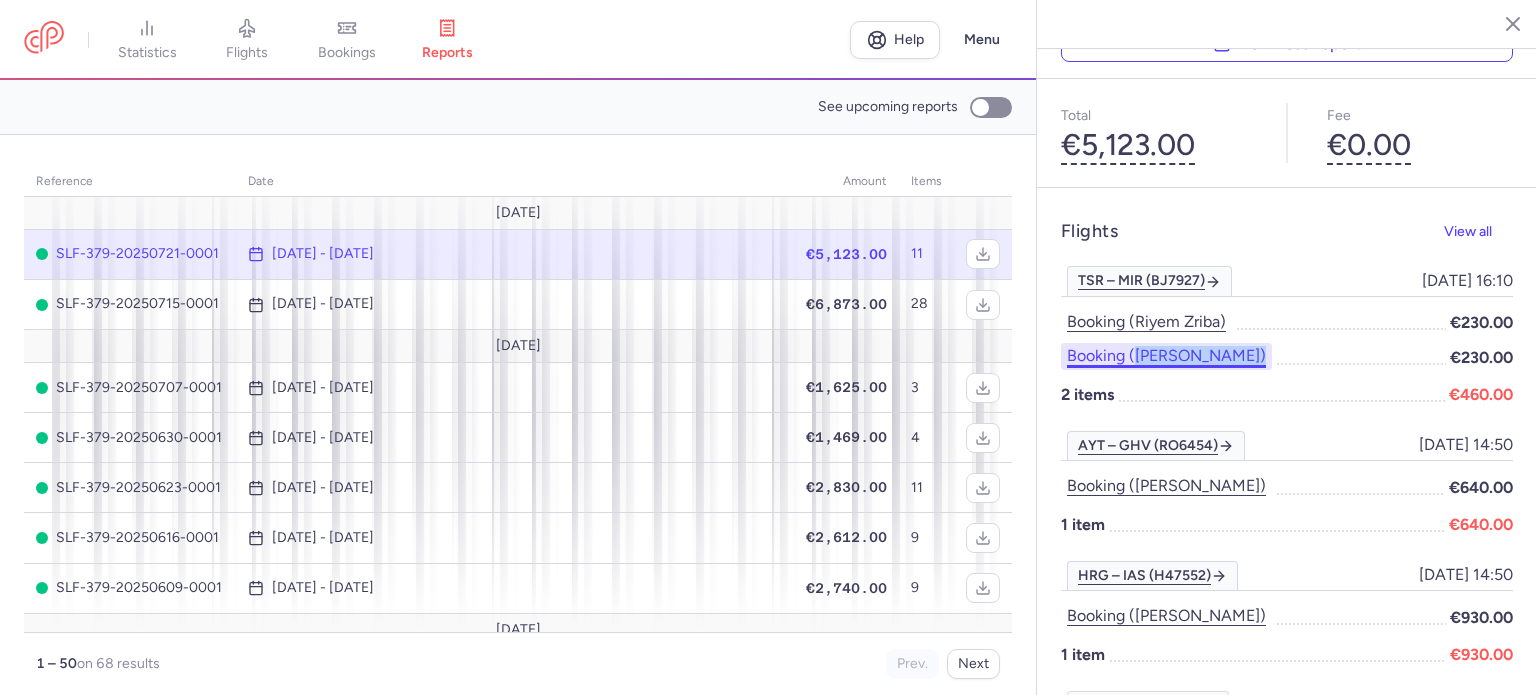drag, startPoint x: 1272, startPoint y: 315, endPoint x: 1132, endPoint y: 314, distance: 140.00357 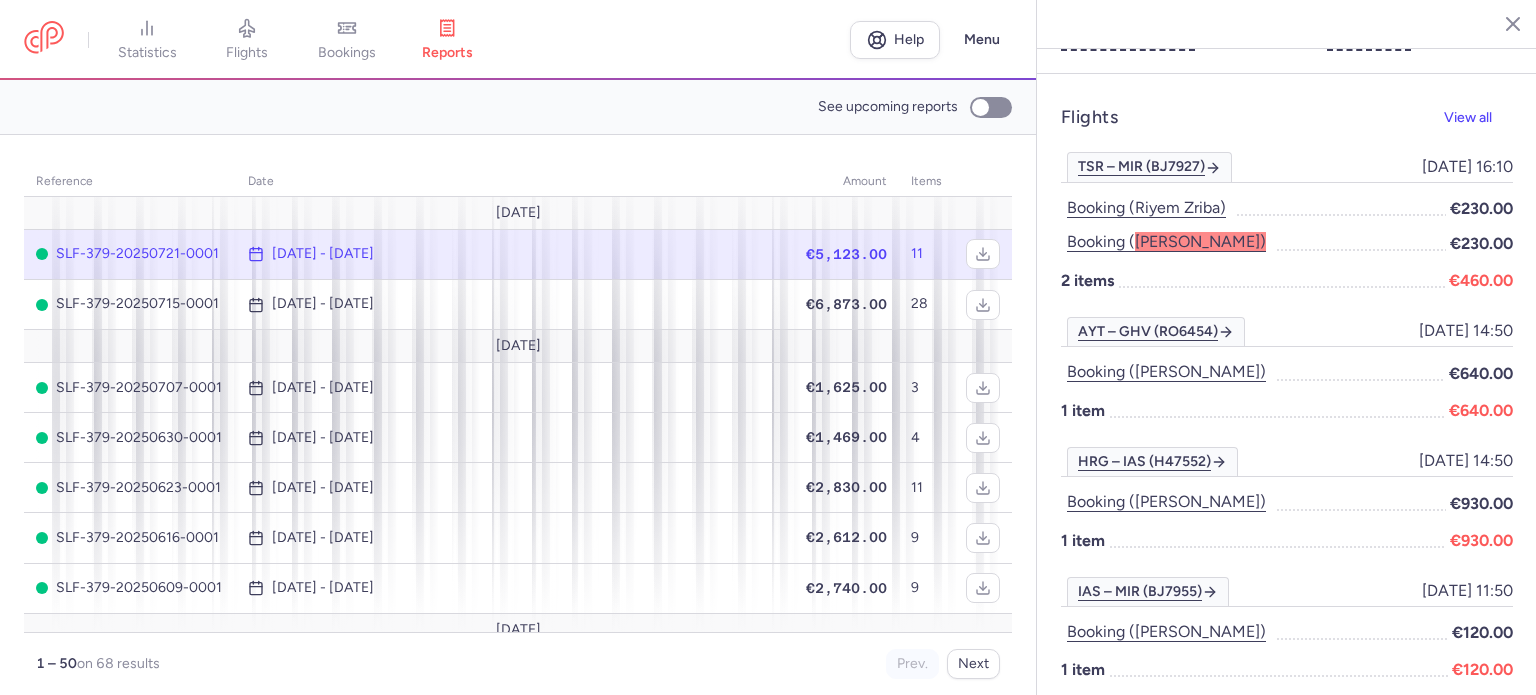 scroll, scrollTop: 400, scrollLeft: 0, axis: vertical 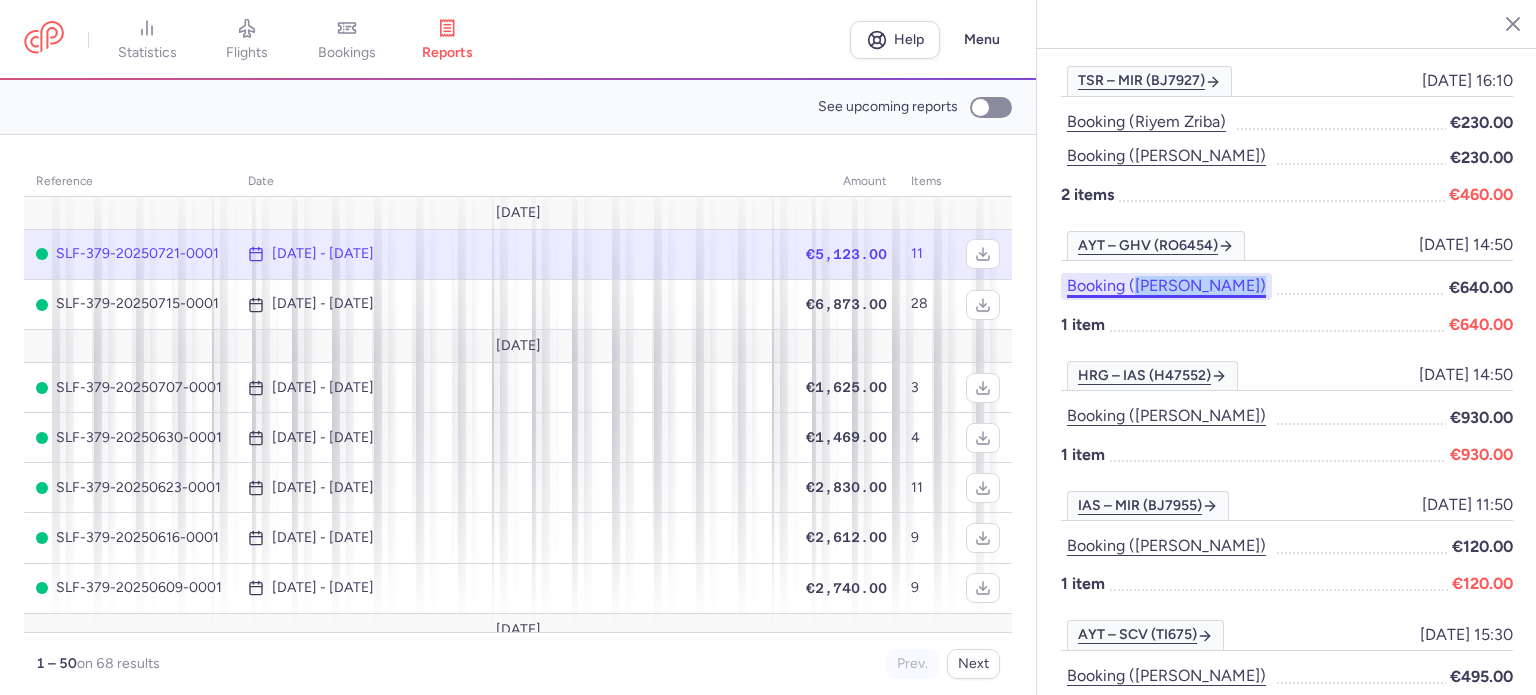 drag, startPoint x: 1276, startPoint y: 236, endPoint x: 1133, endPoint y: 239, distance: 143.03146 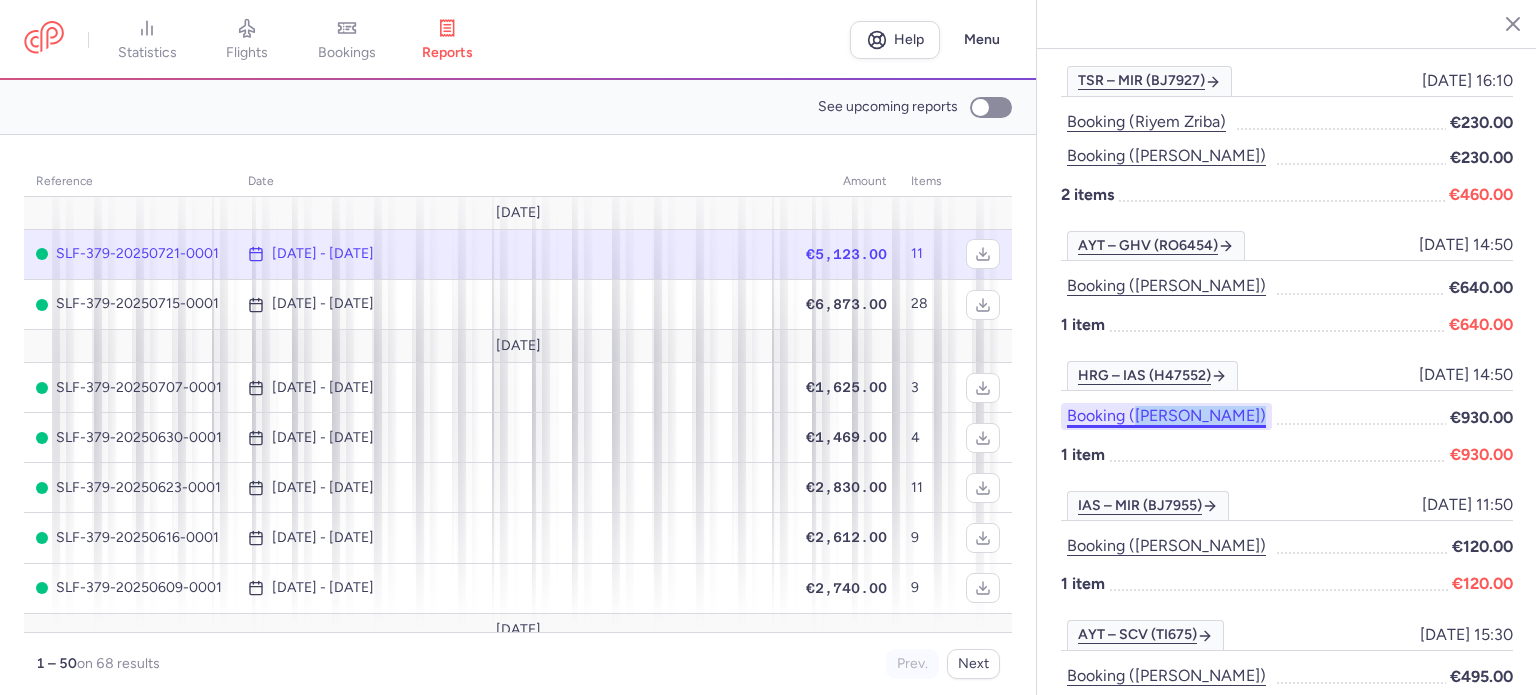 drag, startPoint x: 1324, startPoint y: 366, endPoint x: 1136, endPoint y: 371, distance: 188.06648 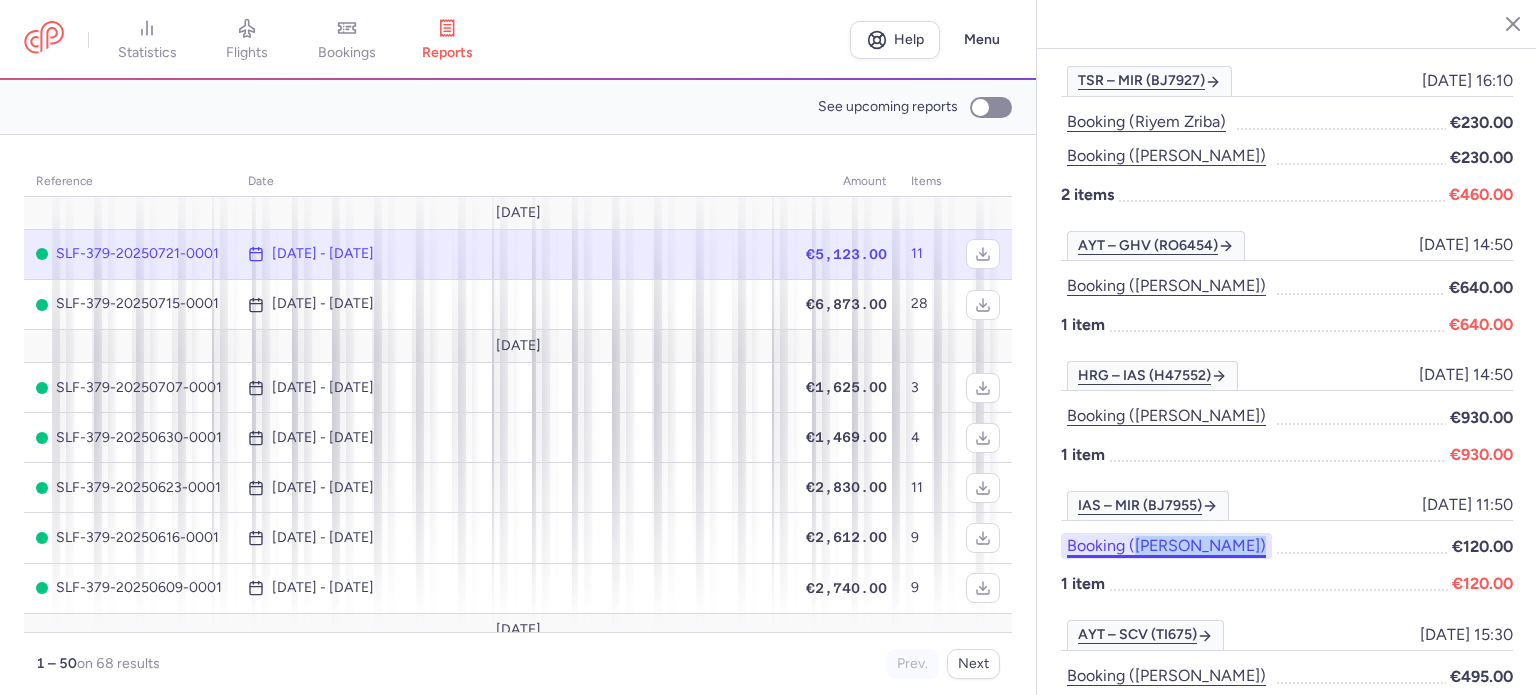 drag, startPoint x: 1243, startPoint y: 488, endPoint x: 1135, endPoint y: 500, distance: 108.66462 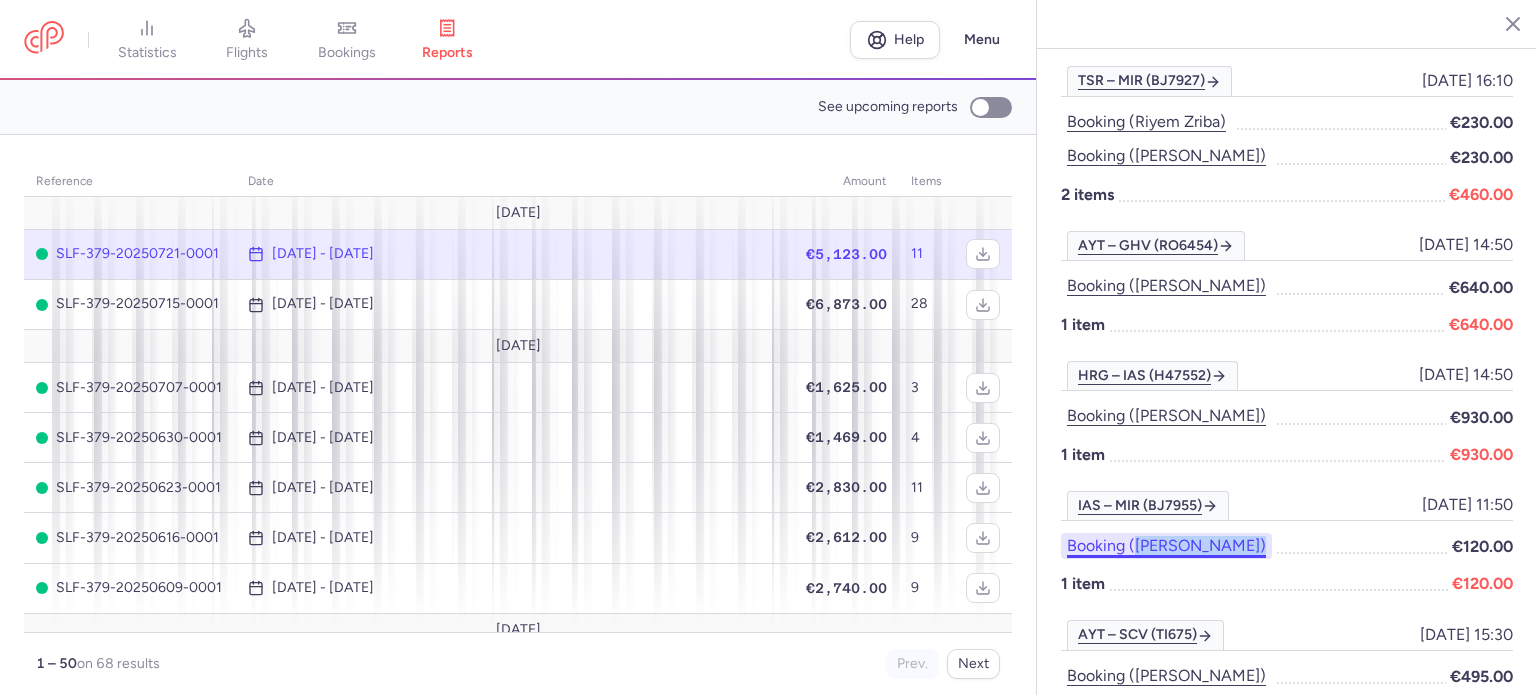 copy on "lina hajjar)" 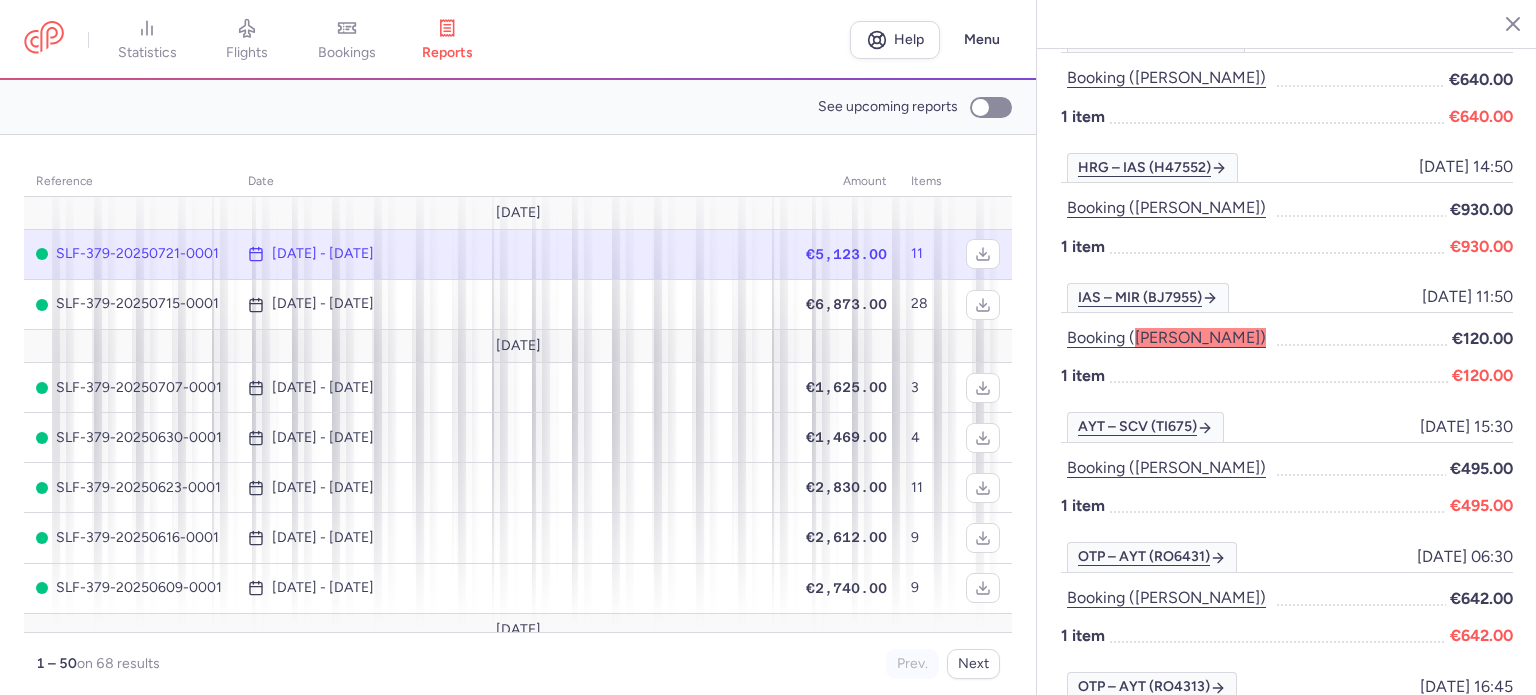 scroll, scrollTop: 700, scrollLeft: 0, axis: vertical 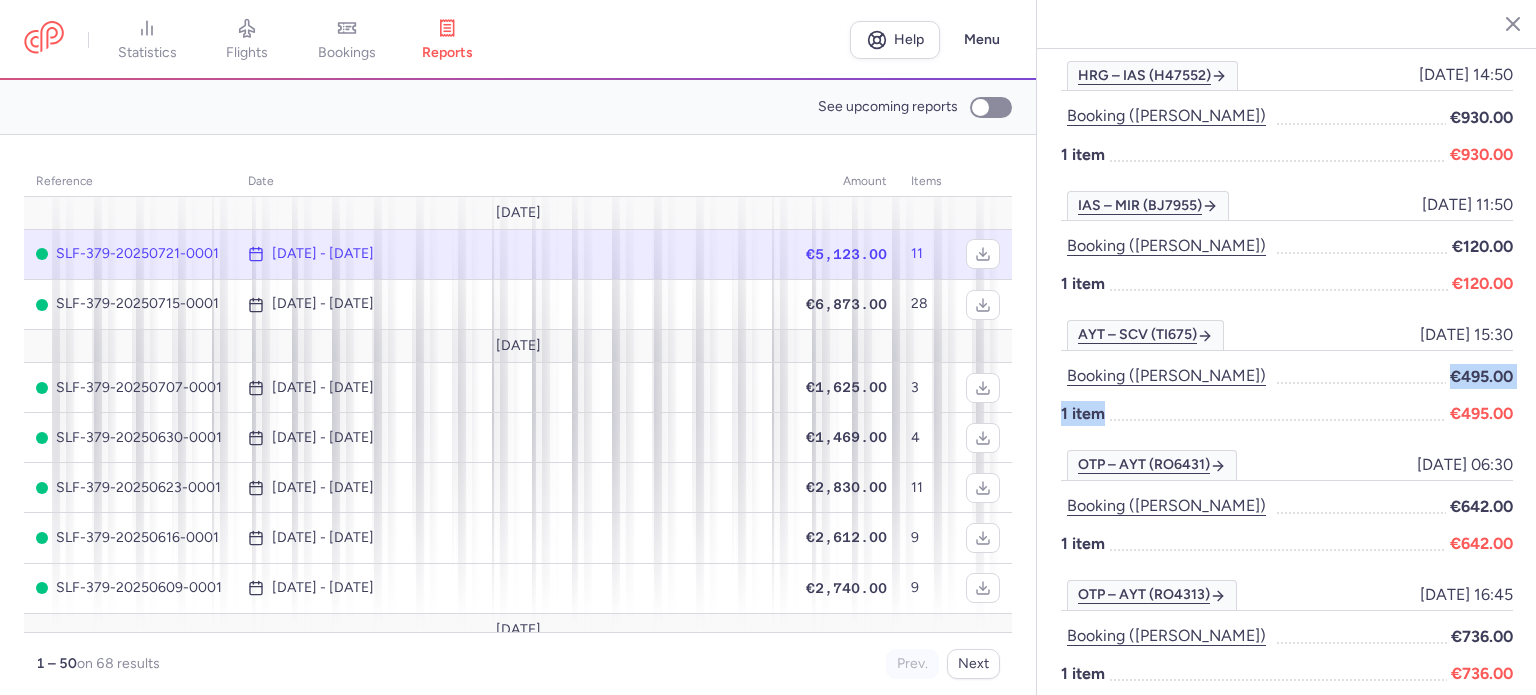 drag, startPoint x: 1267, startPoint y: 342, endPoint x: 1164, endPoint y: 341, distance: 103.00485 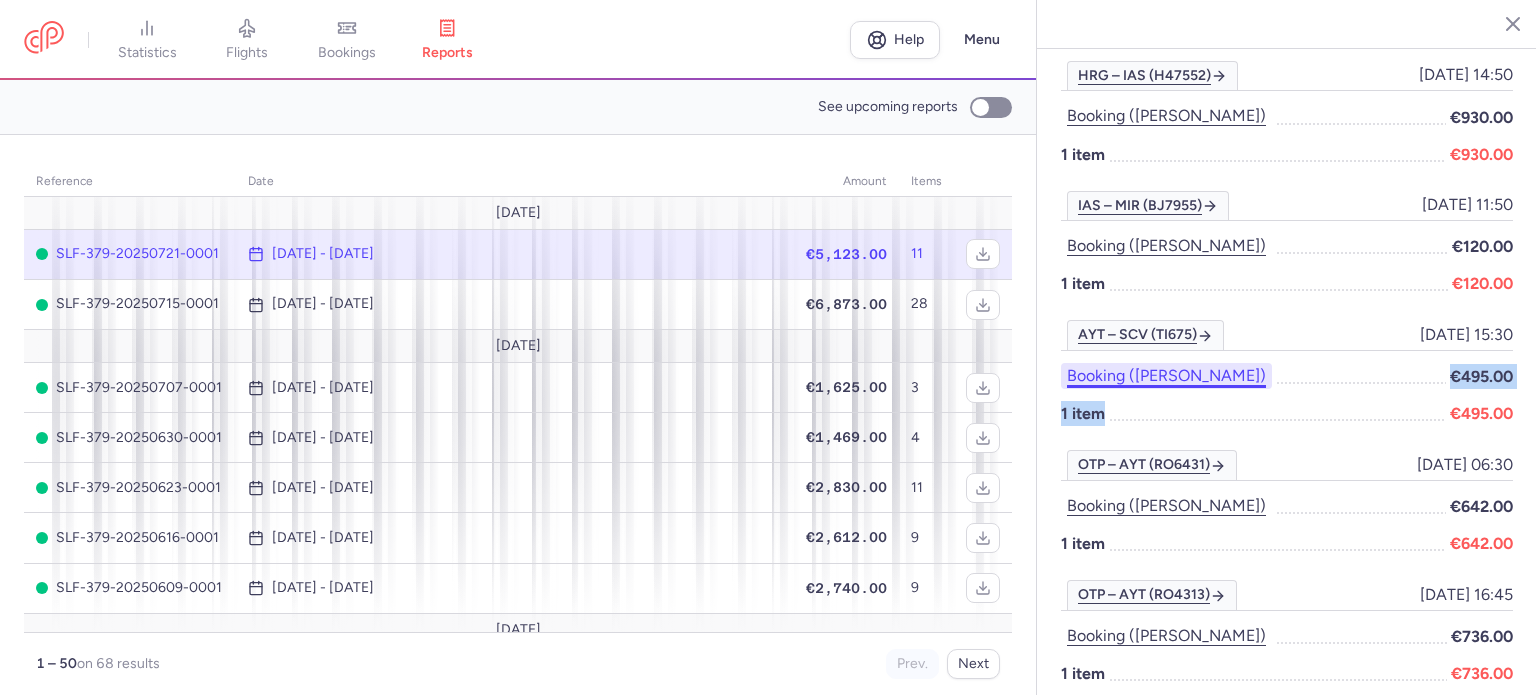 click on "Booking (dmytro balan)" at bounding box center (1166, 376) 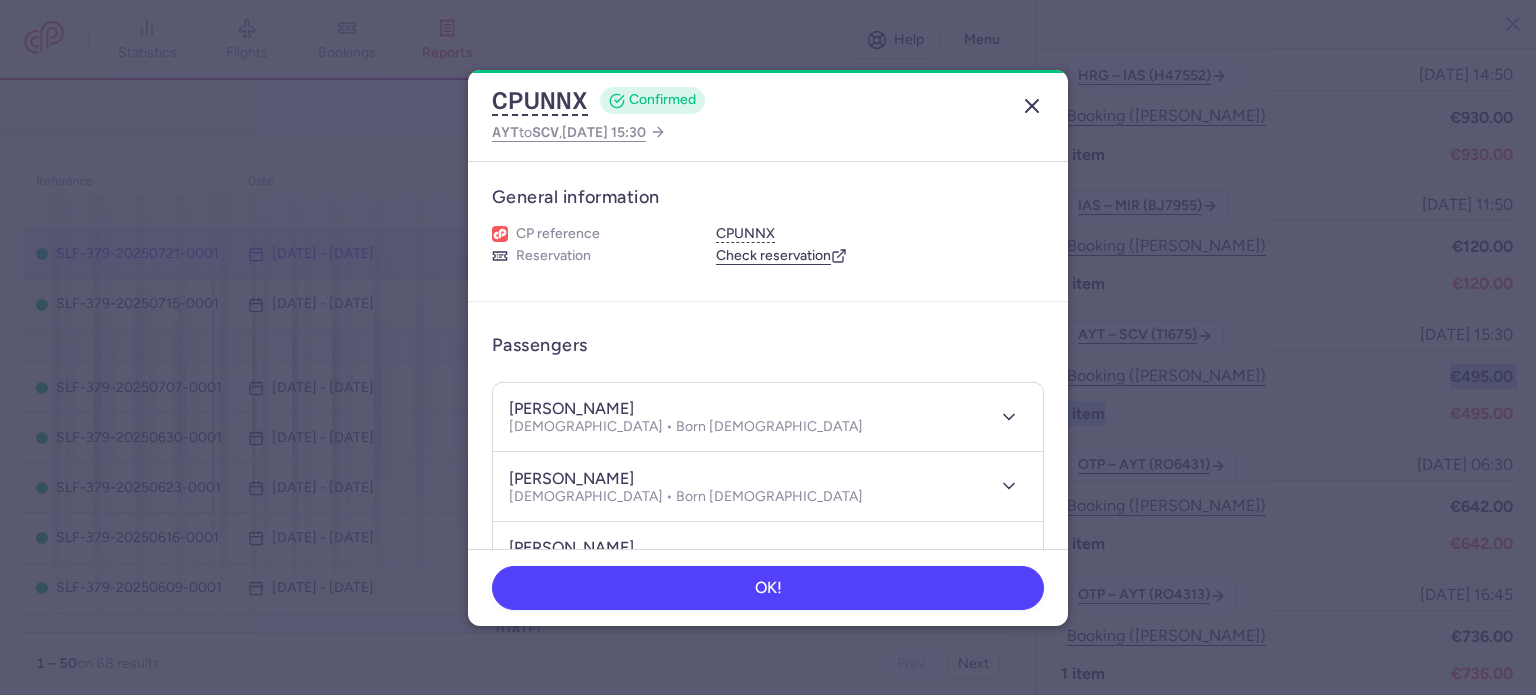 click 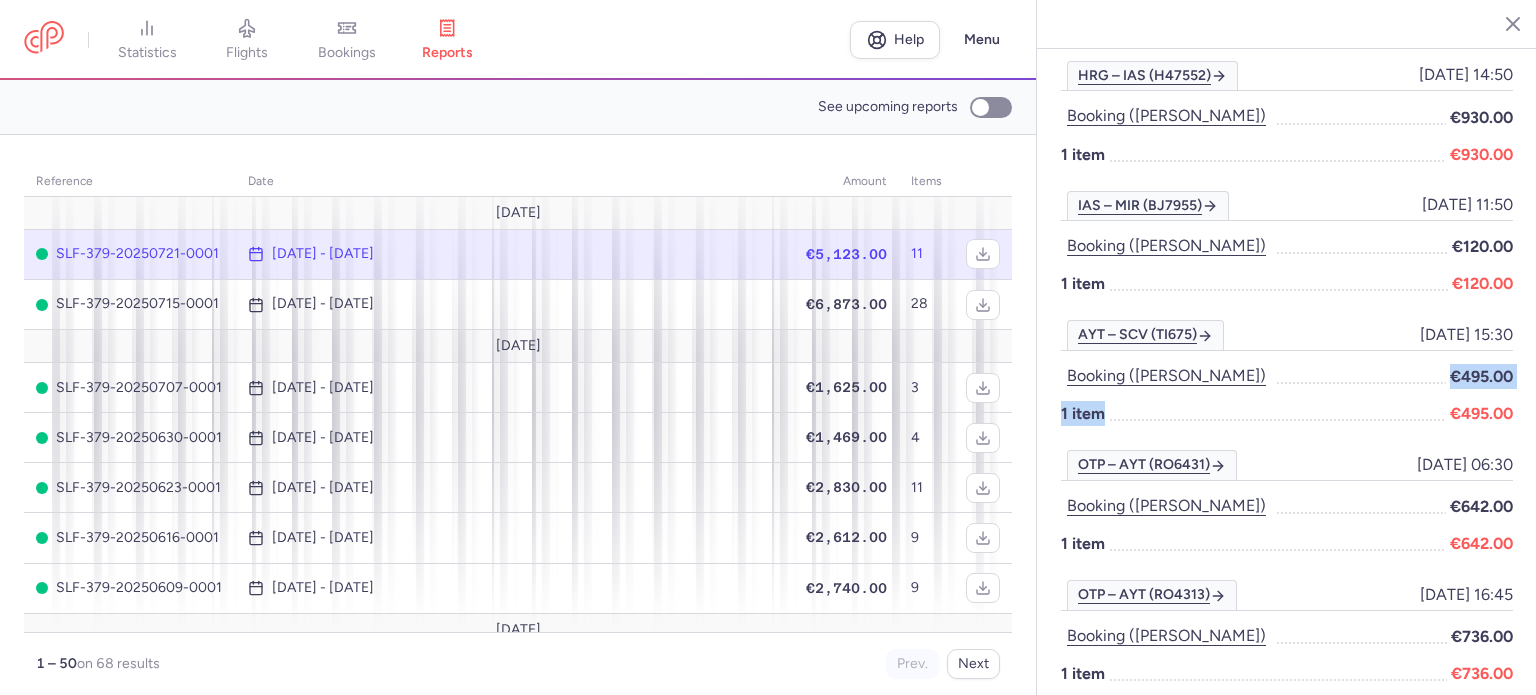 click at bounding box center [1361, 376] 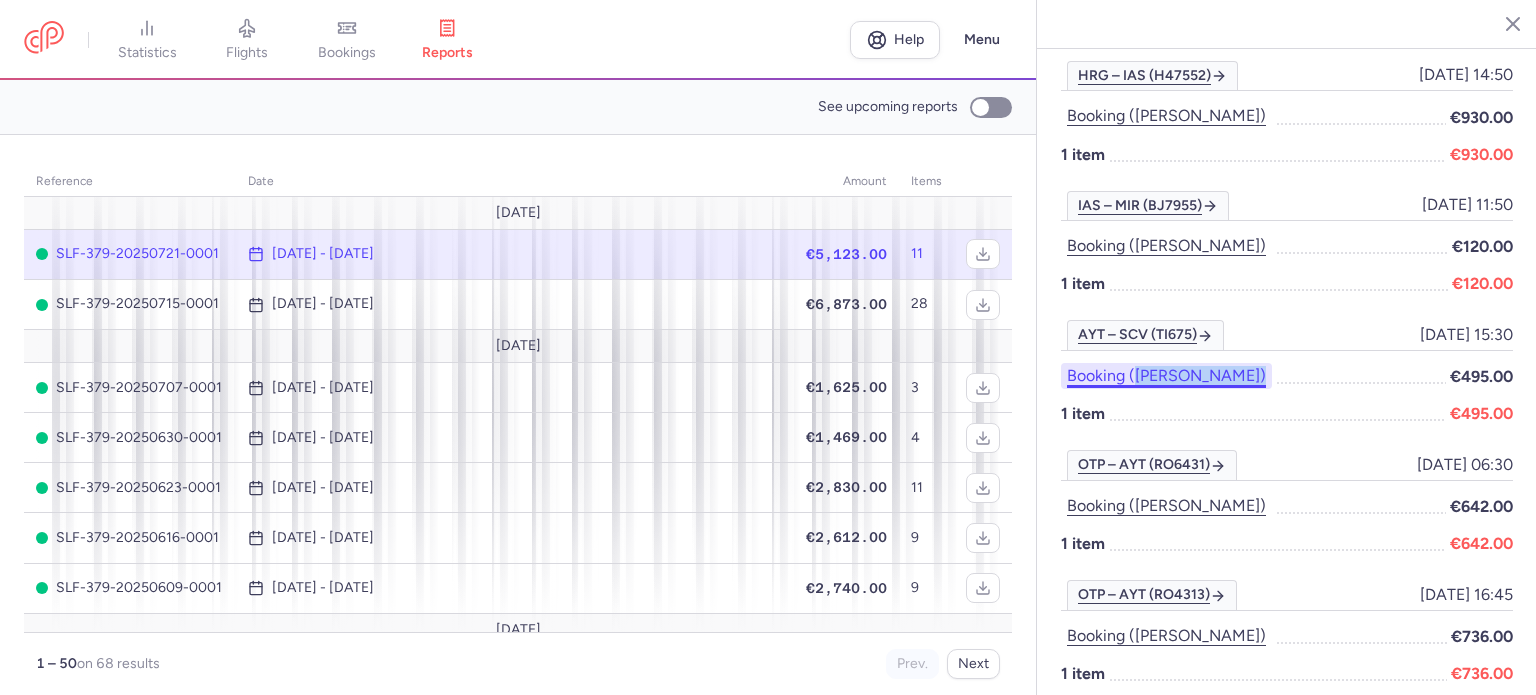 drag, startPoint x: 1237, startPoint y: 327, endPoint x: 1132, endPoint y: 339, distance: 105.68349 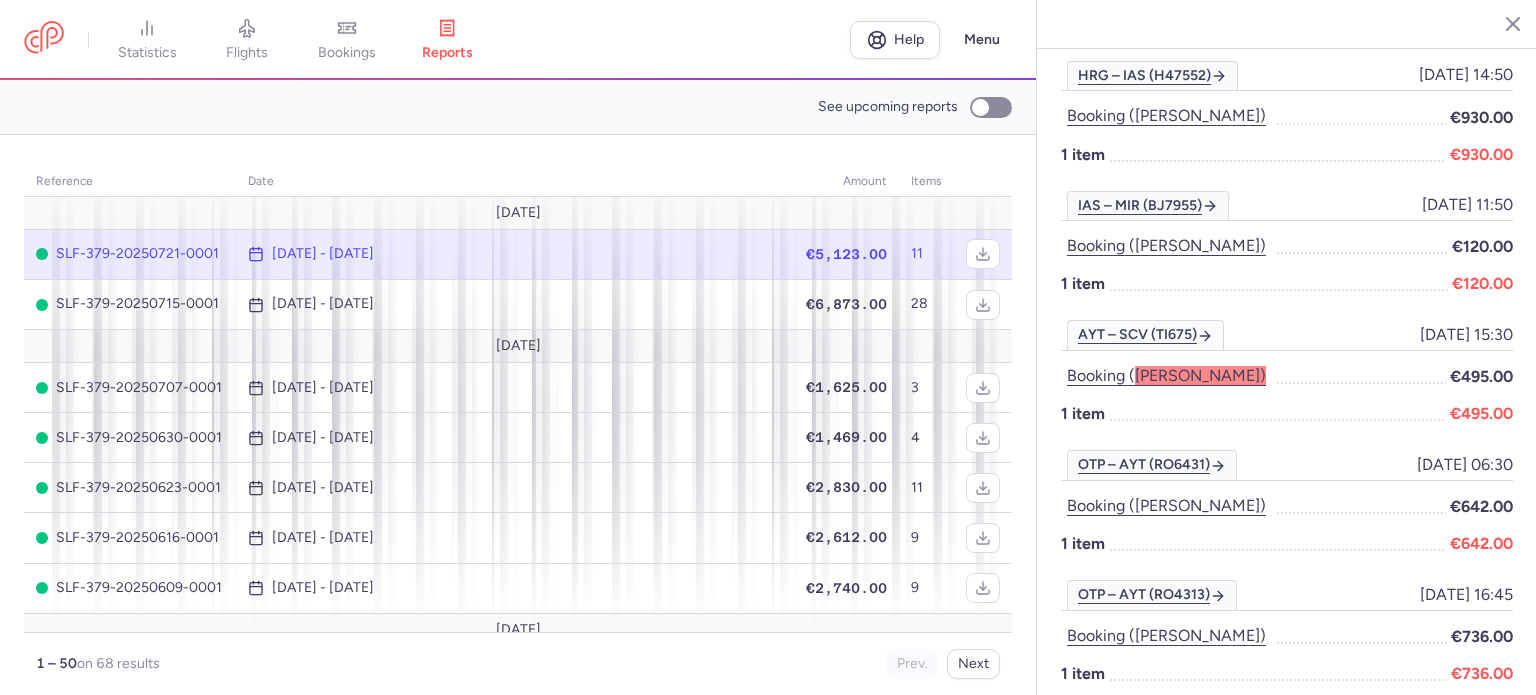 scroll, scrollTop: 900, scrollLeft: 0, axis: vertical 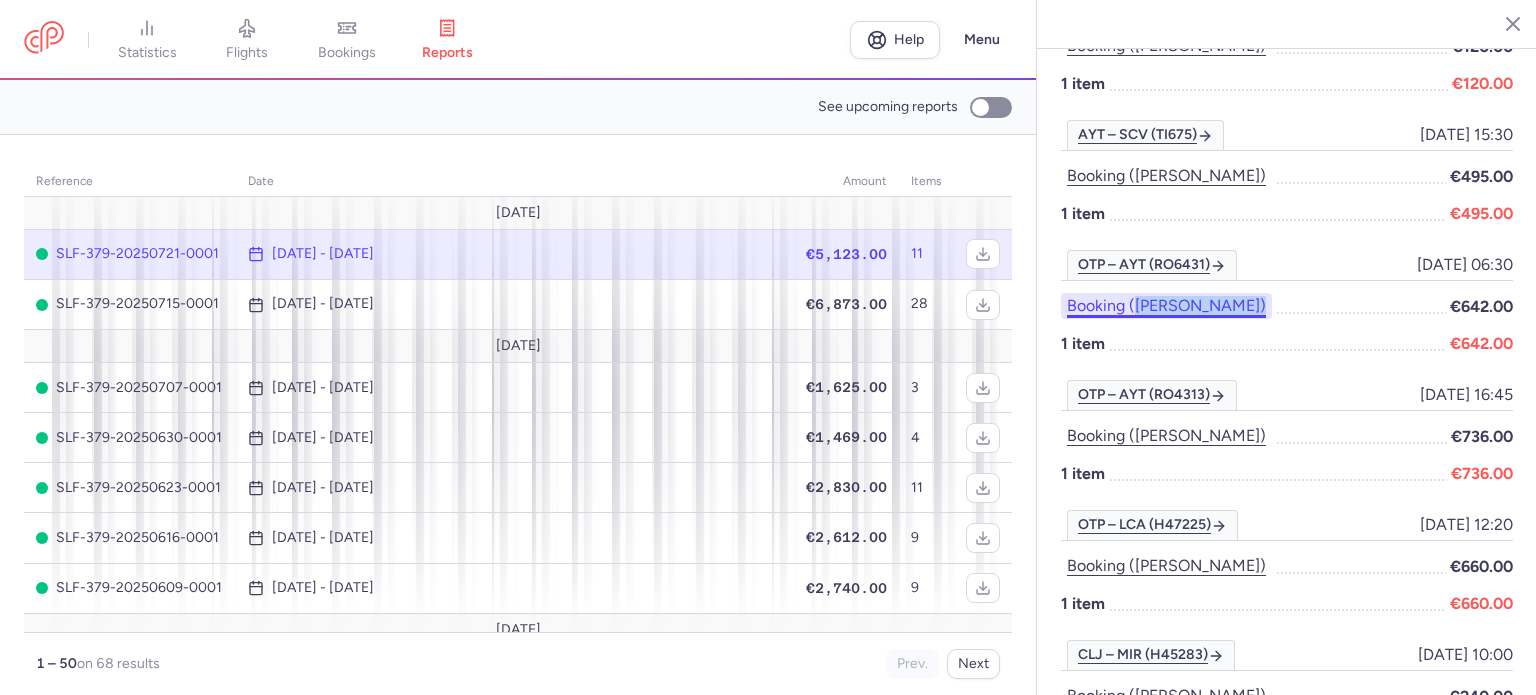 drag, startPoint x: 1268, startPoint y: 263, endPoint x: 1134, endPoint y: 267, distance: 134.0597 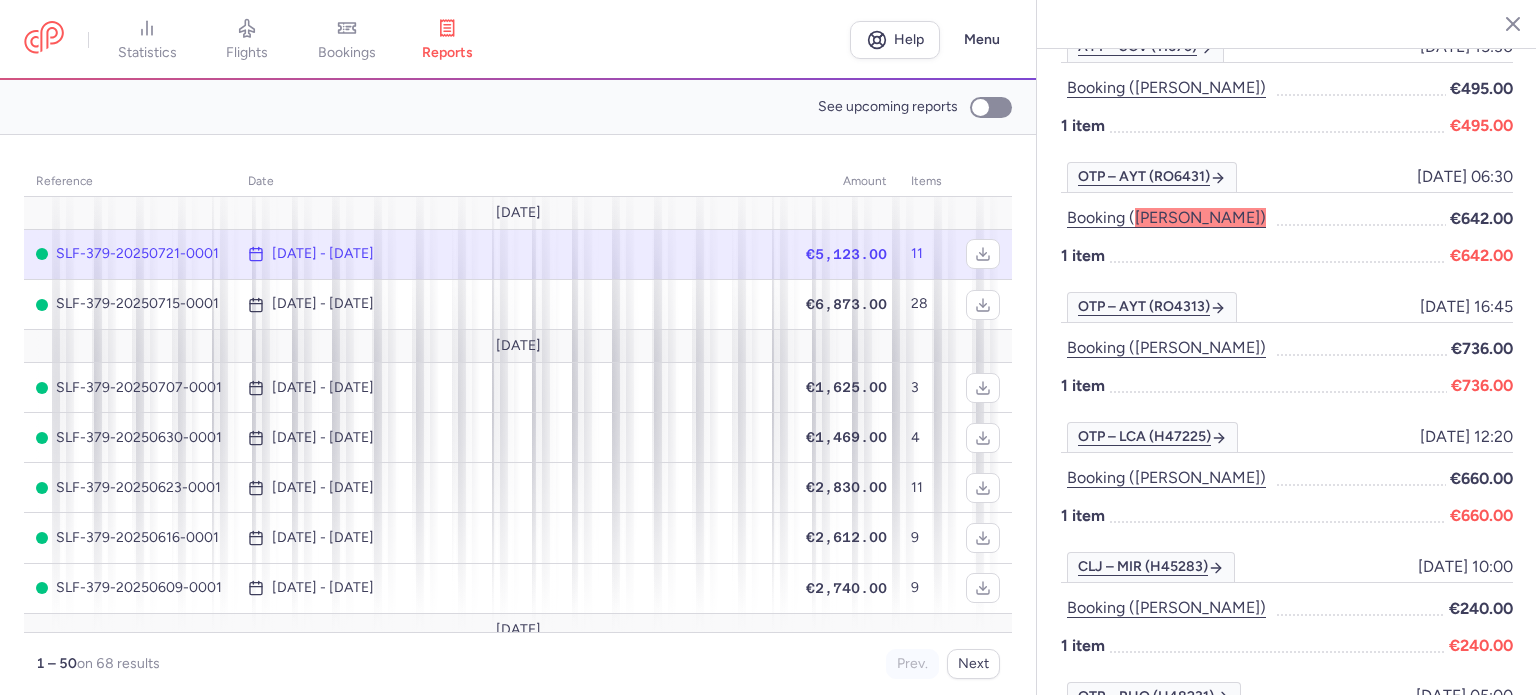scroll, scrollTop: 1082, scrollLeft: 0, axis: vertical 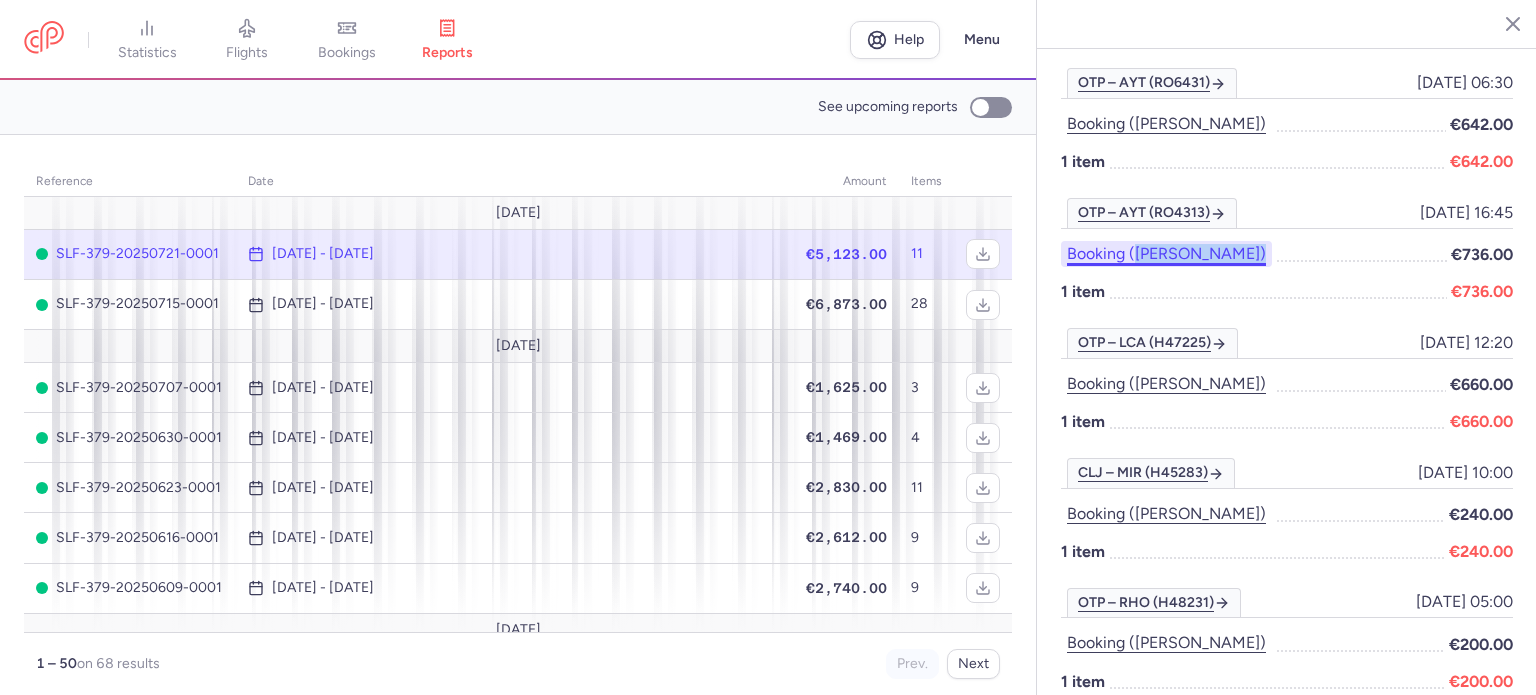 drag, startPoint x: 1263, startPoint y: 211, endPoint x: 1135, endPoint y: 212, distance: 128.0039 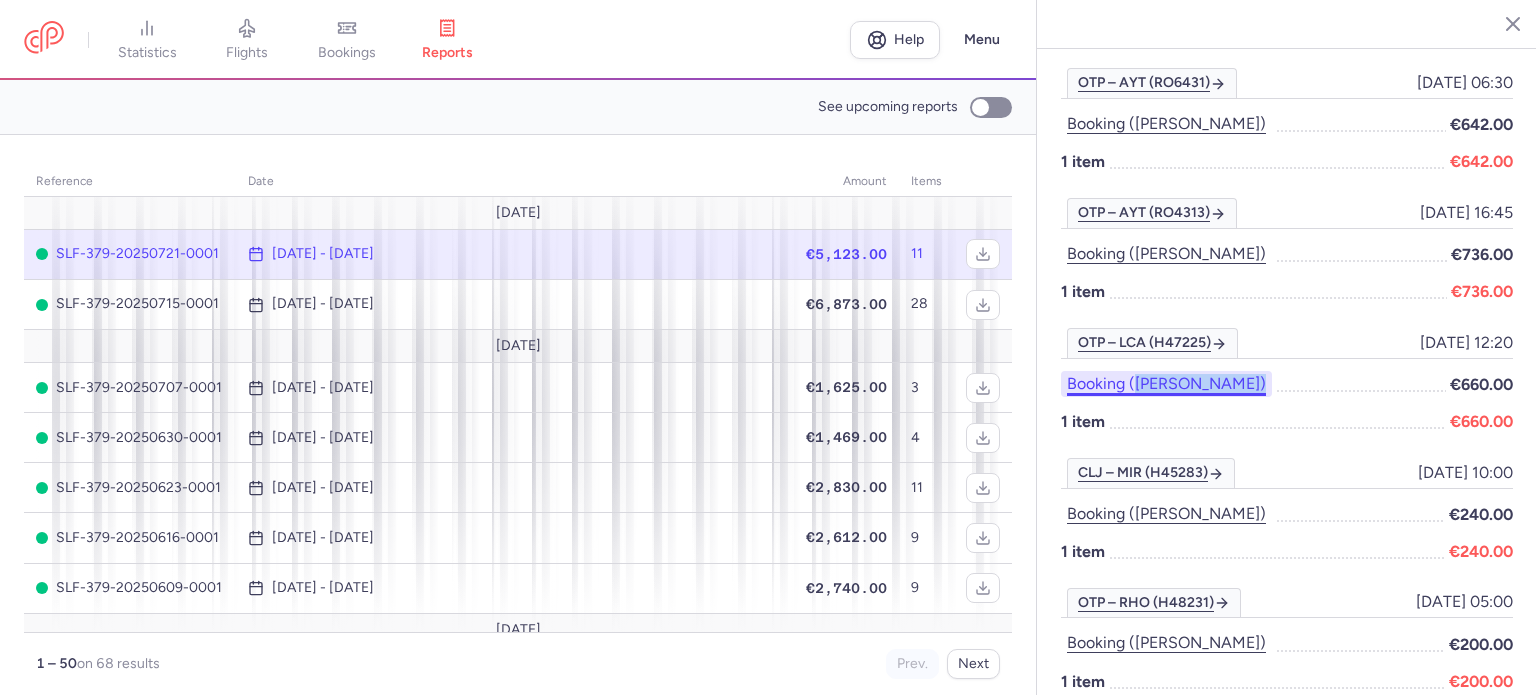 drag, startPoint x: 1260, startPoint y: 339, endPoint x: 1133, endPoint y: 338, distance: 127.00394 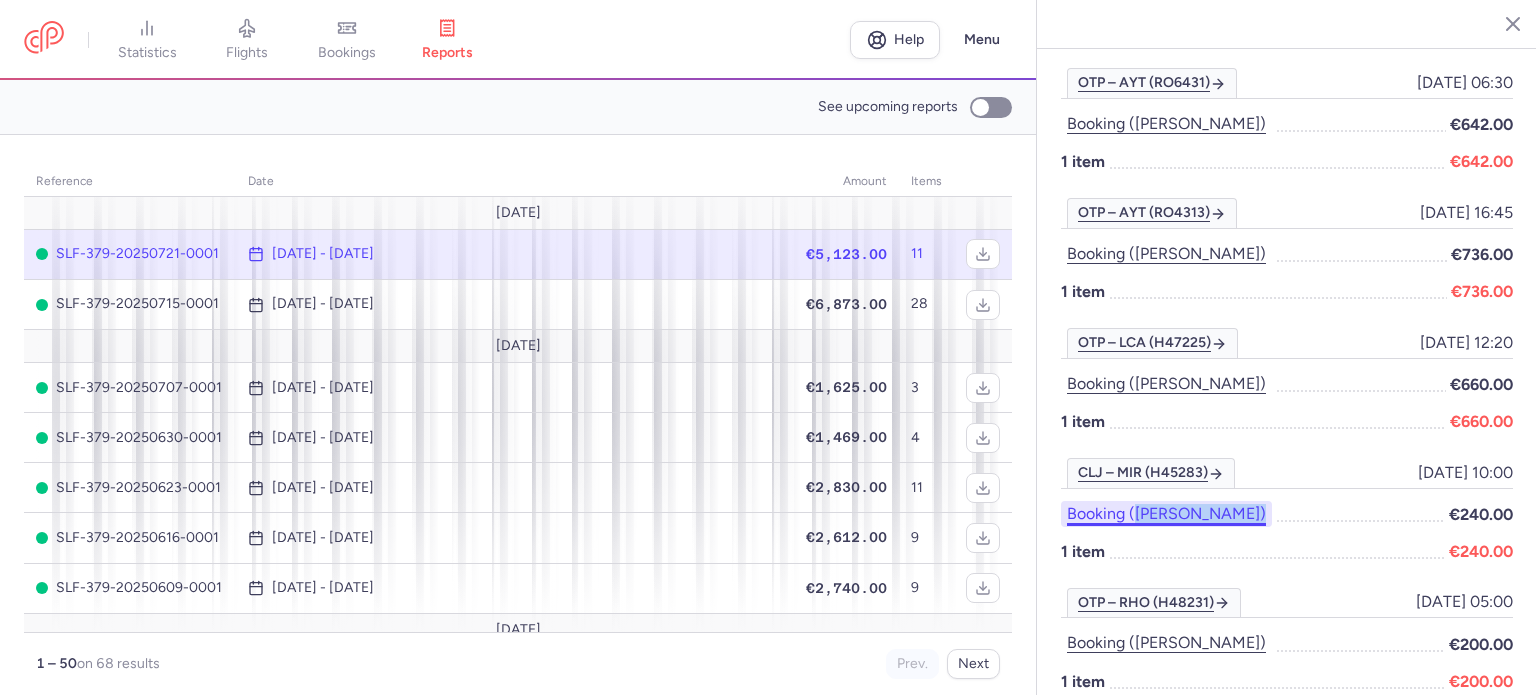 drag, startPoint x: 1306, startPoint y: 478, endPoint x: 1138, endPoint y: 475, distance: 168.02678 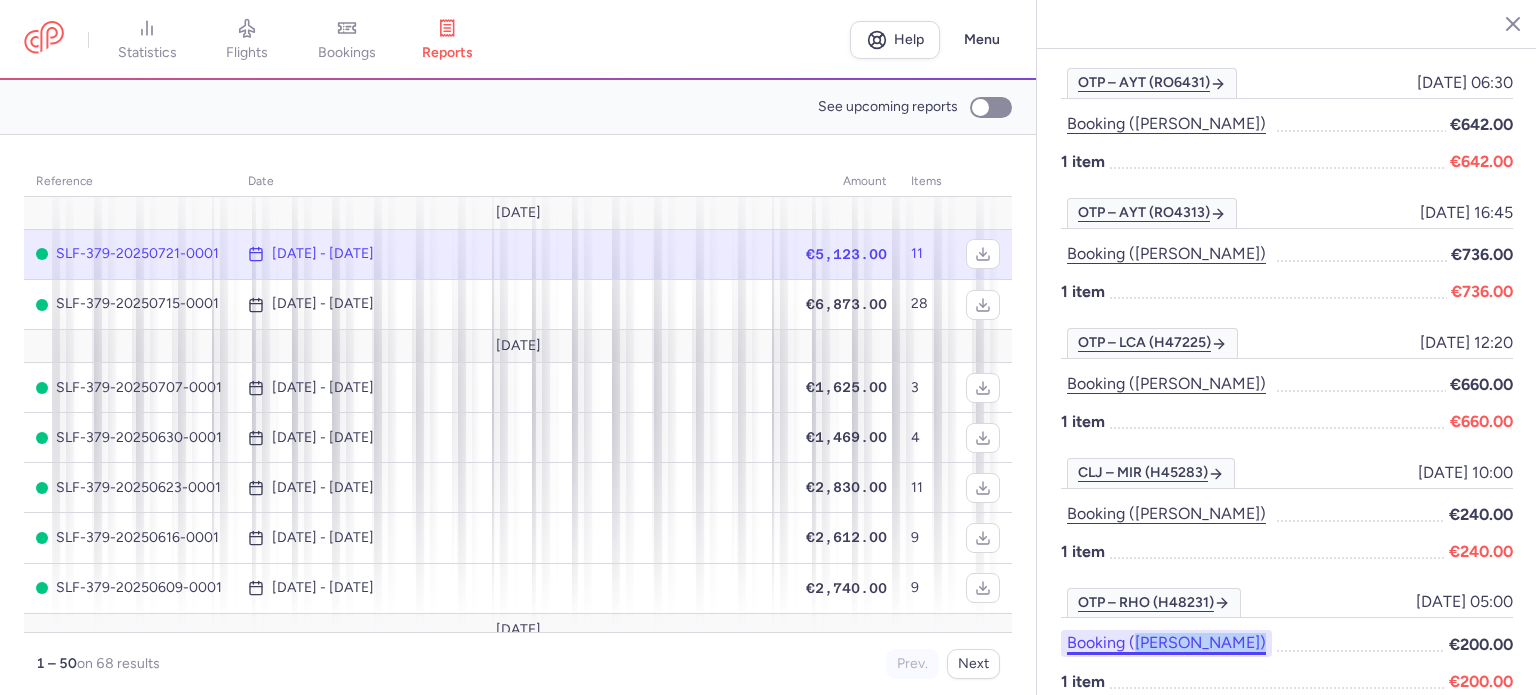 drag, startPoint x: 1281, startPoint y: 600, endPoint x: 1136, endPoint y: 601, distance: 145.00345 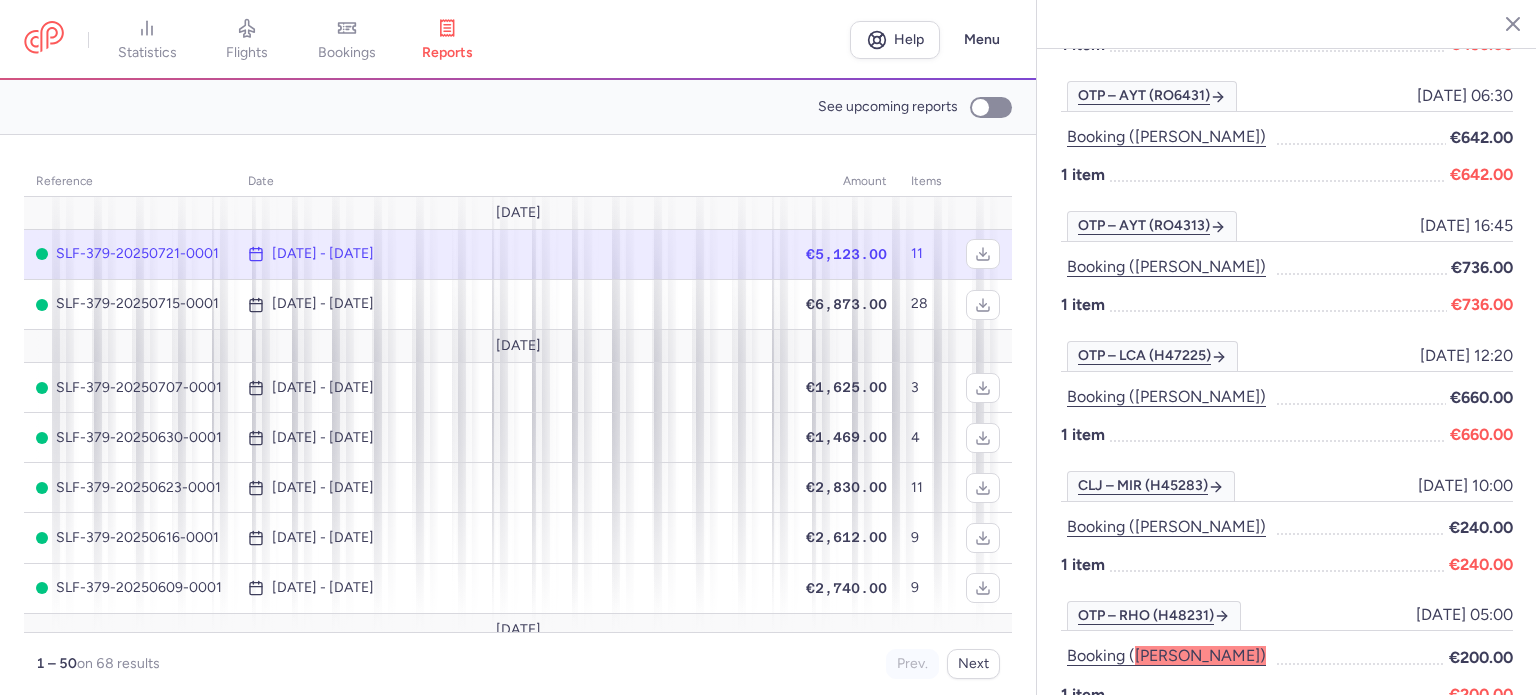 scroll, scrollTop: 1082, scrollLeft: 0, axis: vertical 